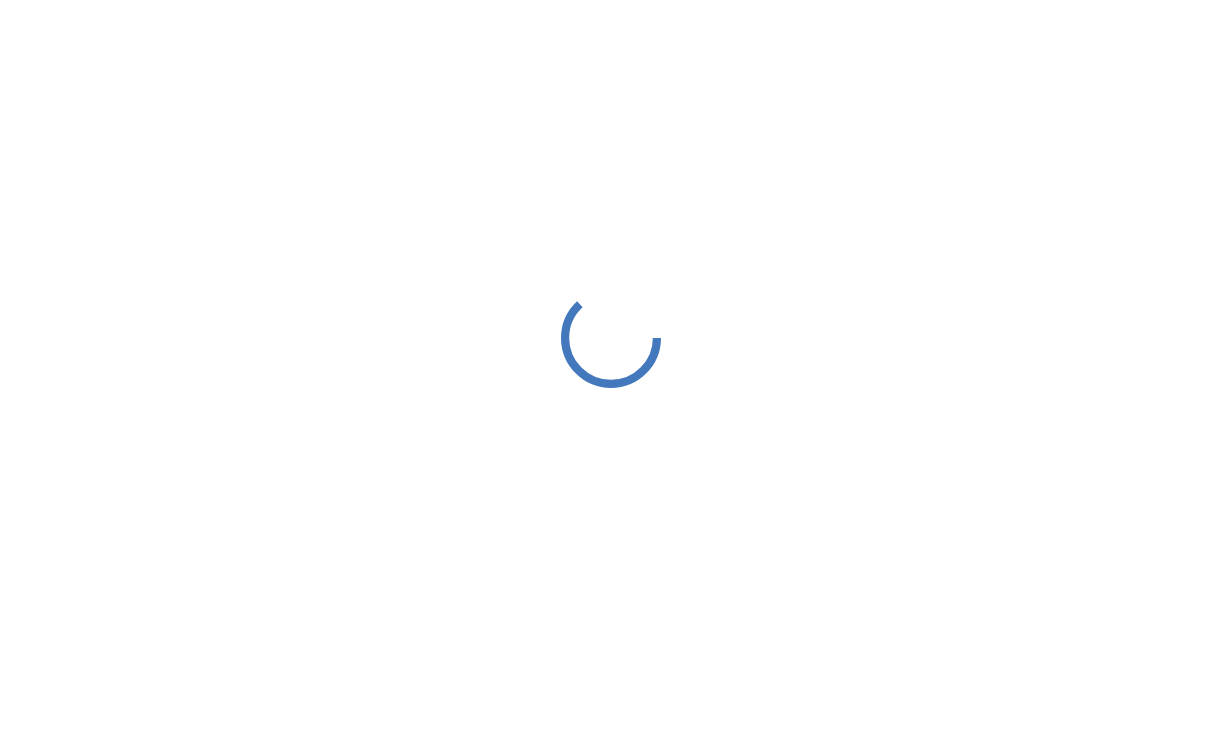 scroll, scrollTop: 0, scrollLeft: 0, axis: both 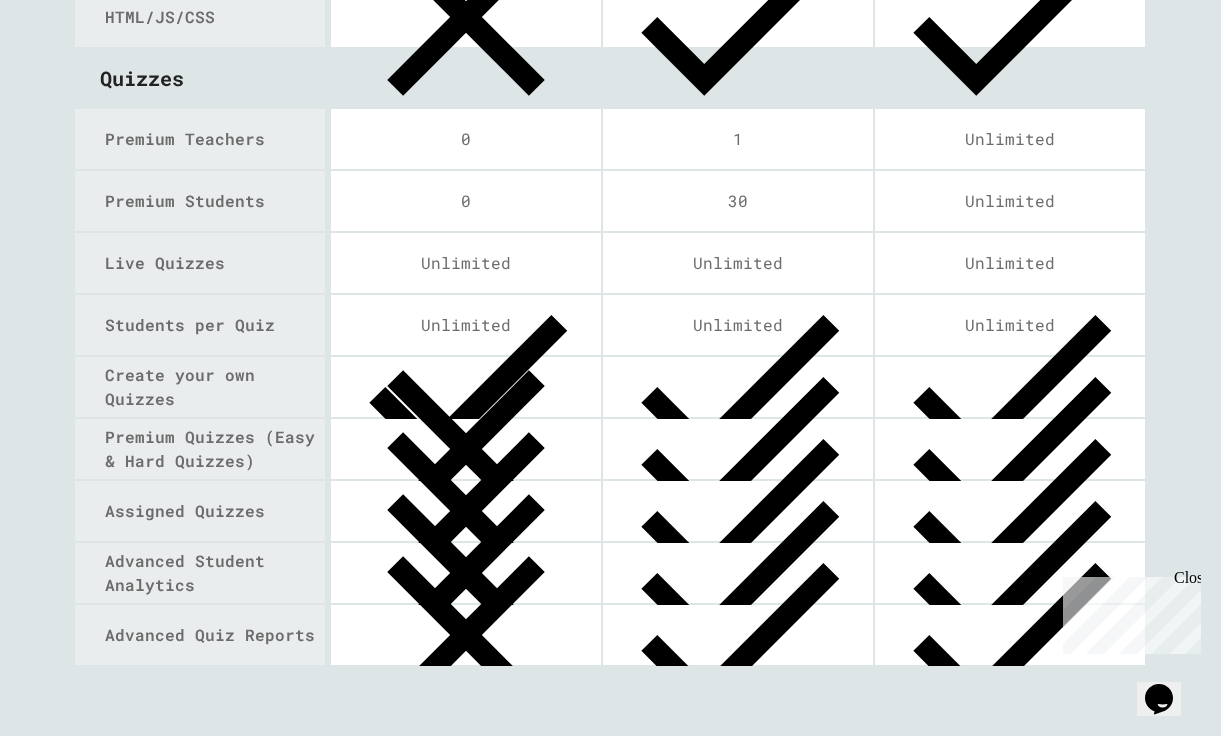 click on "Choose your plan Free $ 0 /mo Billed  yearly Sign up ** If you're just getting started. Individual Teacher $ __ /mo Billed  yearly Request a Quote ** Customized for your class size. School & District $ __ /mo Billed  yearly Request a Quote ** Customized for your class size. Teams Number of Teams Unlimited Unlimited Unlimited Number of Projects Unlimited Unlimited Unlimited Students per Team Unlimited Unlimited Unlimited Students Write & Run Code Autograder with Unit & I/O Tests Student Grades Python Java C++ Node.JS HTML/JS/CSS Python with Turtle Python with TKinter Python with PyGame Python with PyQT Python with Matplotlib Python with Pillow Java with Swing React JS Coming Soon Coming Soon Fast Code Execution Group Projects View & Edit Student Code Add Comments to Student Code Debugger Coming Soon Coming Soon Curriculum-aligned Projects (Coding Rooms) Course Creator (Coding Rooms) Premade Courses Canva & LMS Integration Coming Soon 24 Hr Customer Support Custom Feature Requests Courses AP Computer Science A" at bounding box center (610, -966) 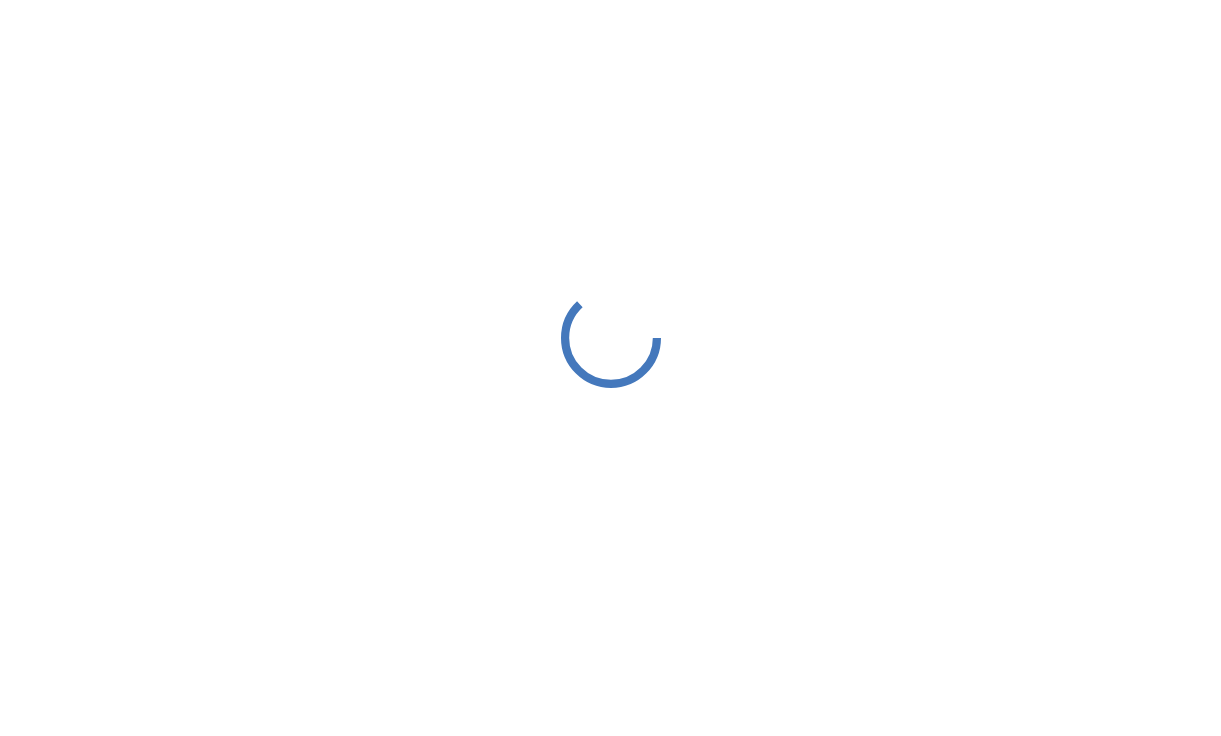 scroll, scrollTop: 0, scrollLeft: 0, axis: both 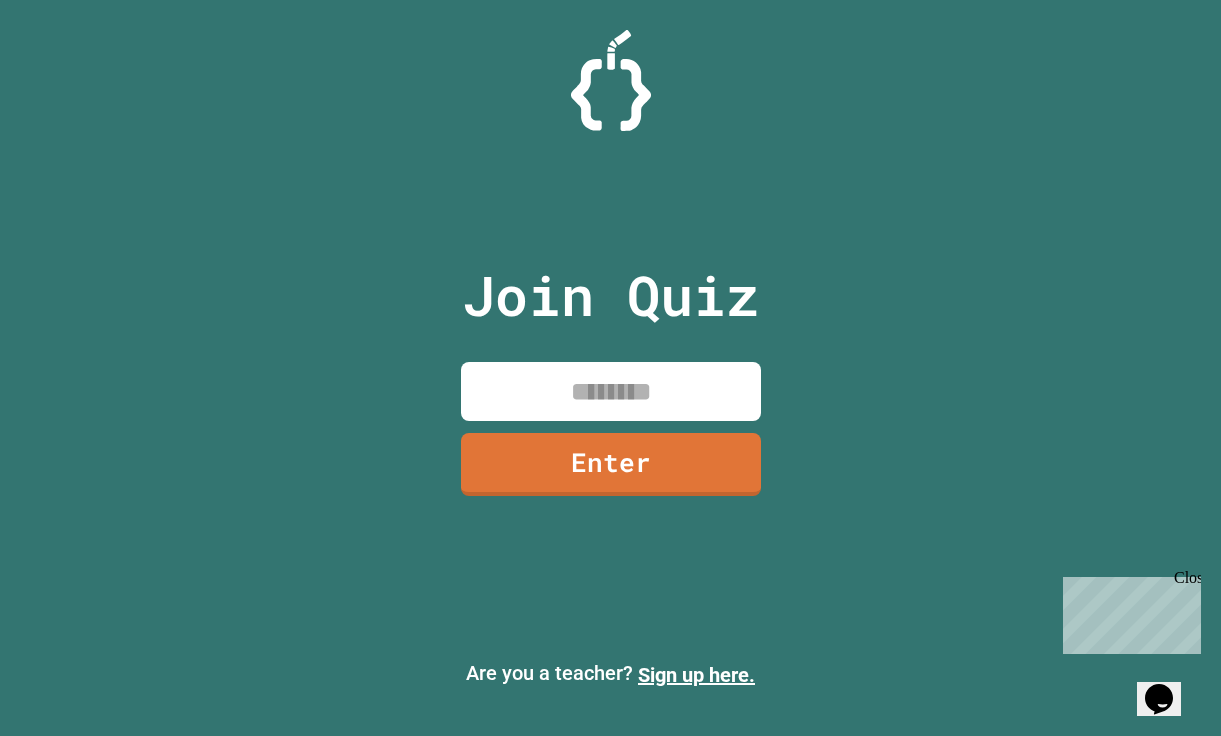 click at bounding box center (611, 391) 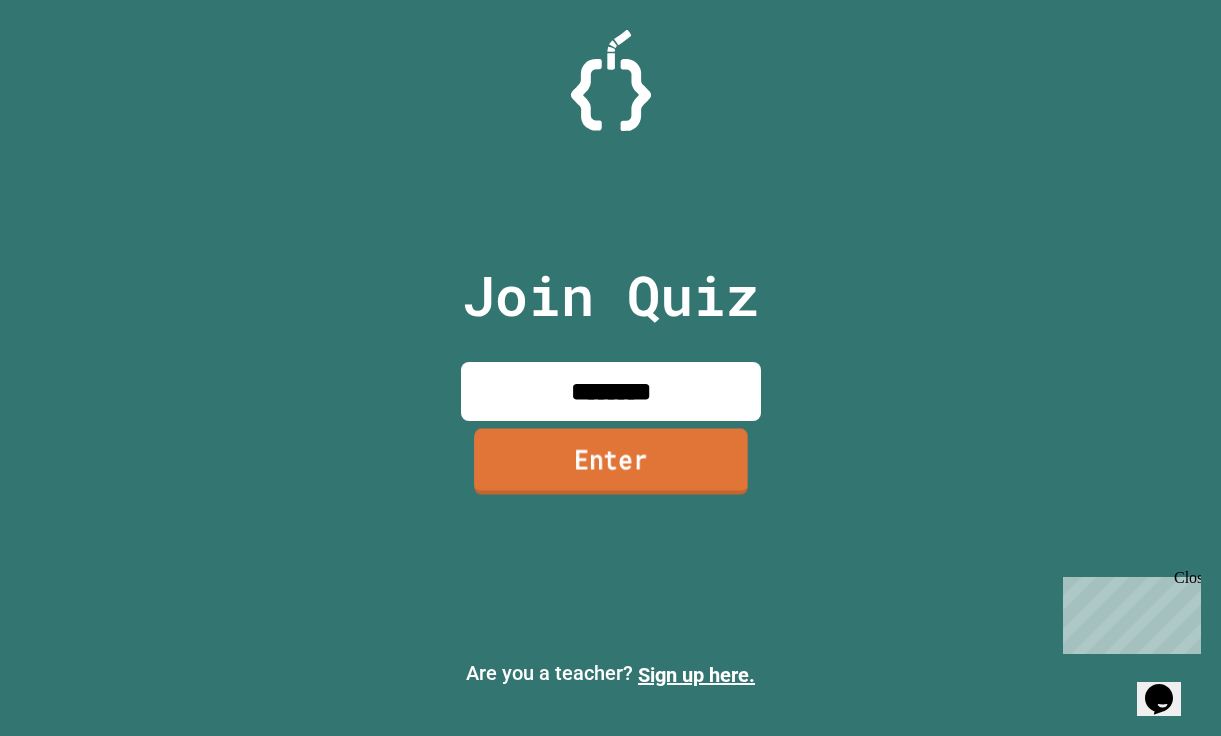 type on "********" 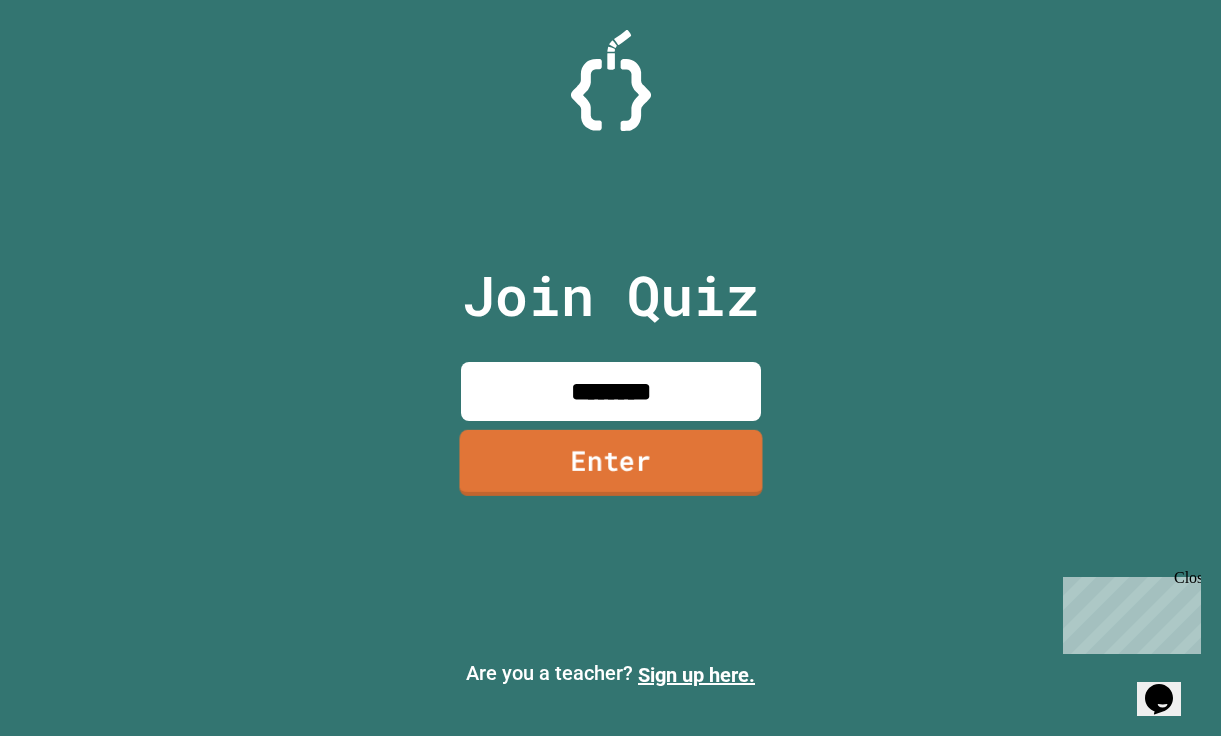 click on "Enter" at bounding box center [610, 463] 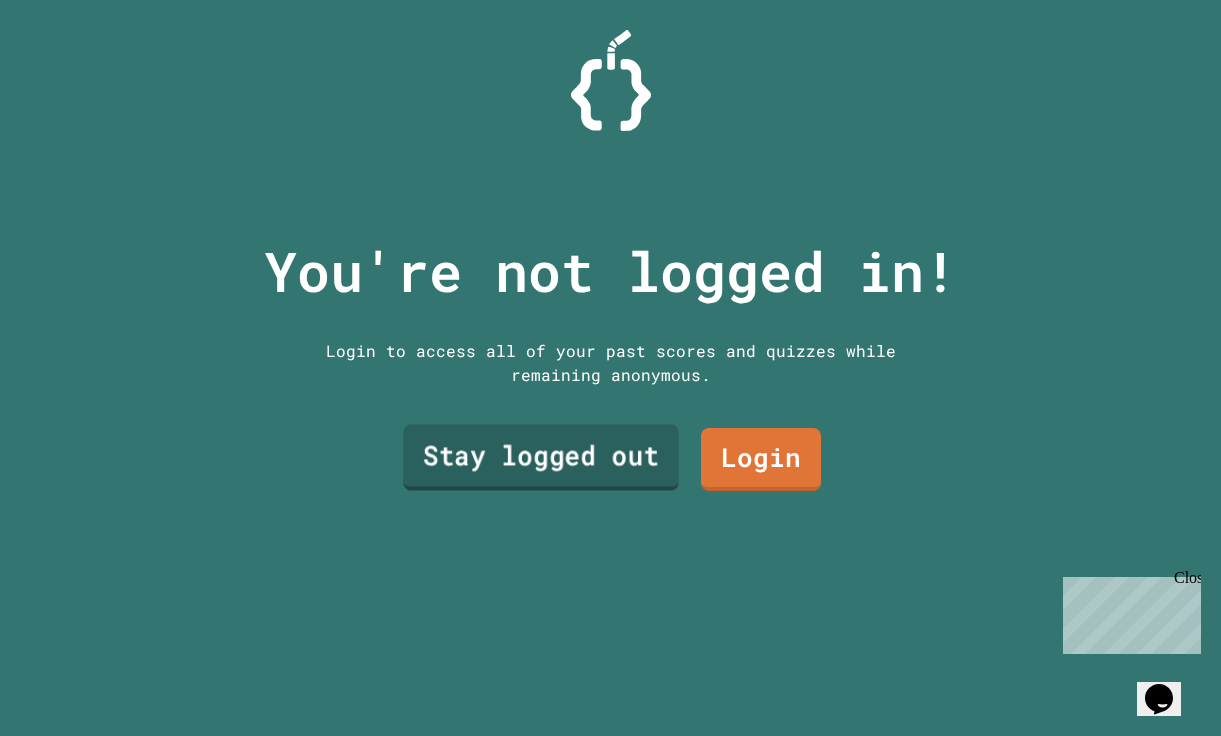 click on "Stay logged out" at bounding box center (541, 457) 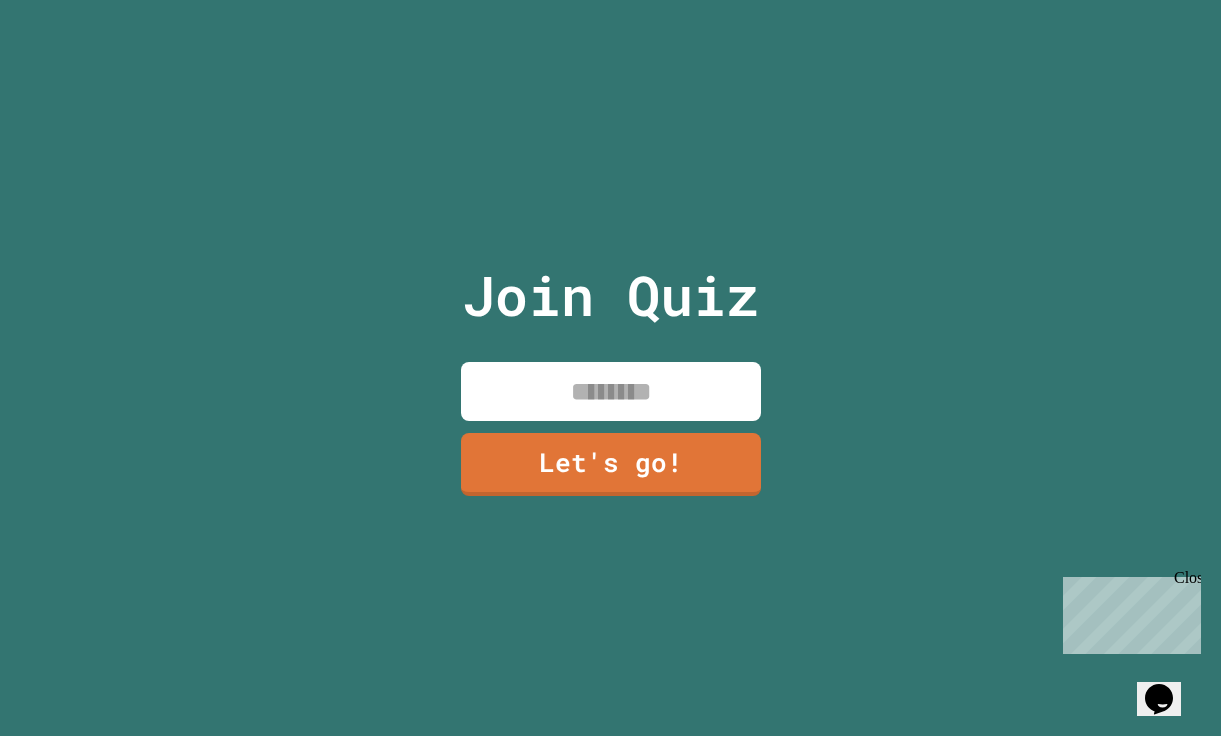 click at bounding box center [611, 391] 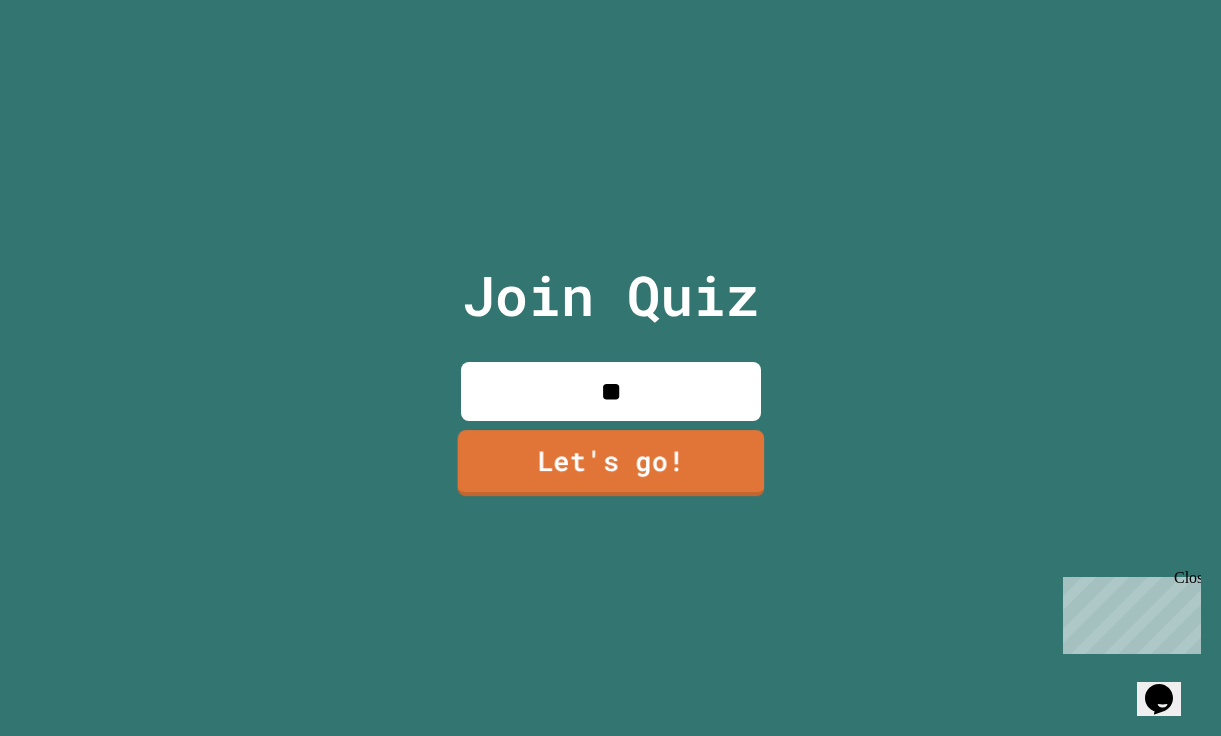 type on "**" 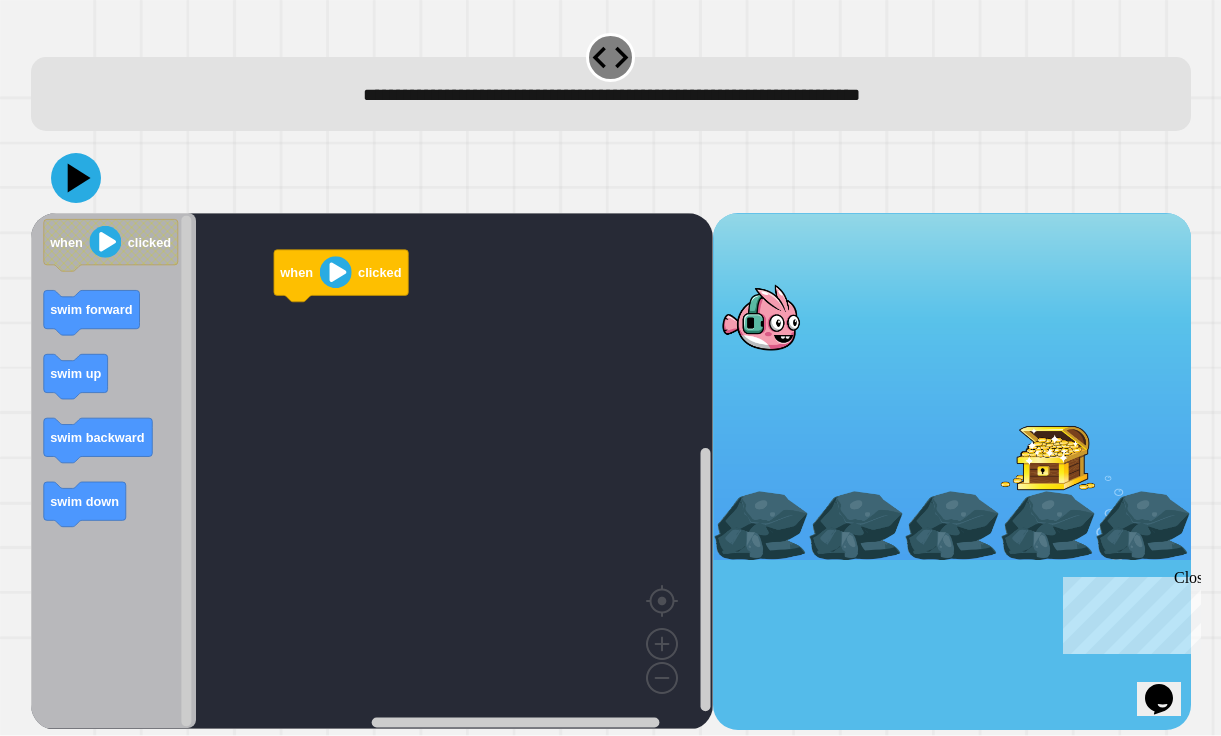 drag, startPoint x: 144, startPoint y: 43, endPoint x: 23, endPoint y: 51, distance: 121.264175 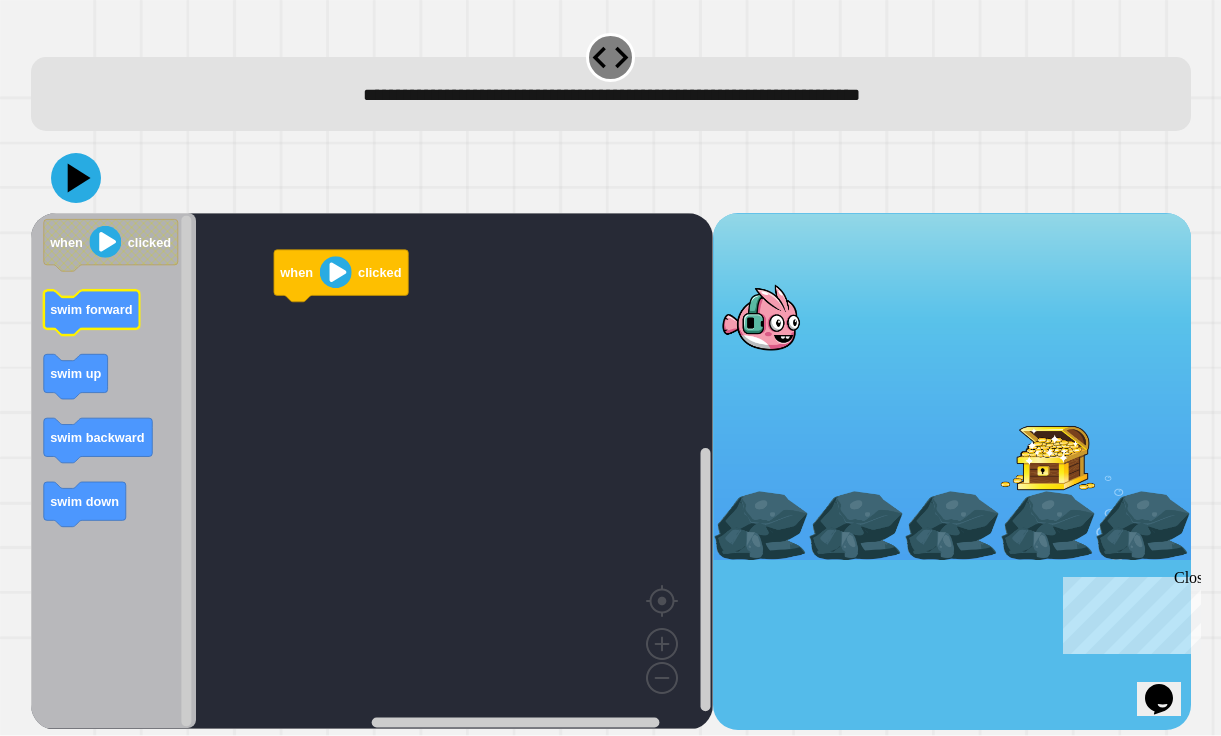 click 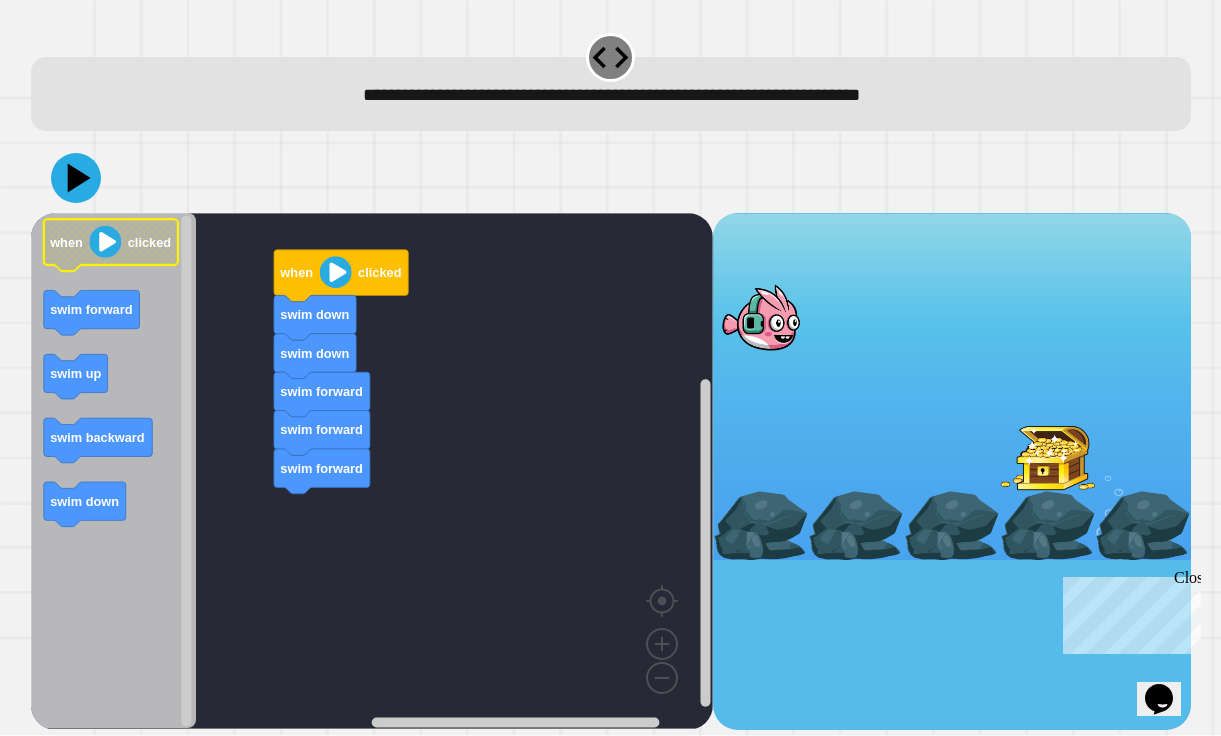 click 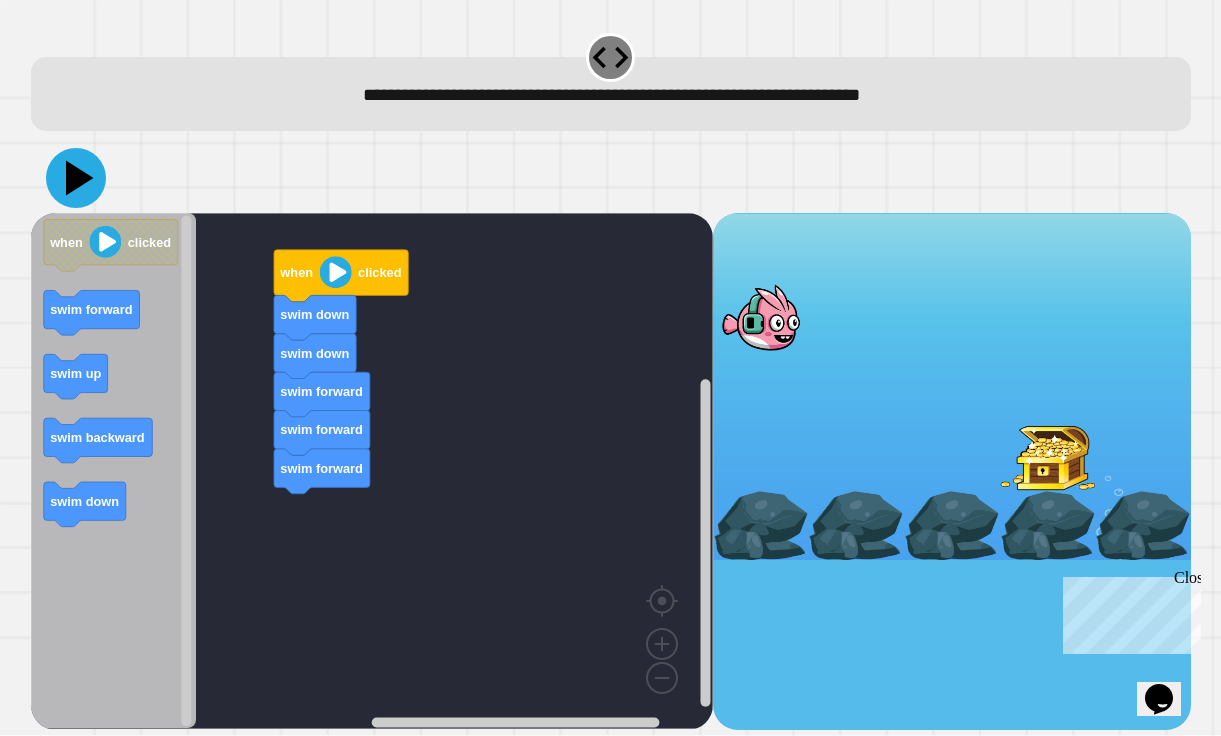 click 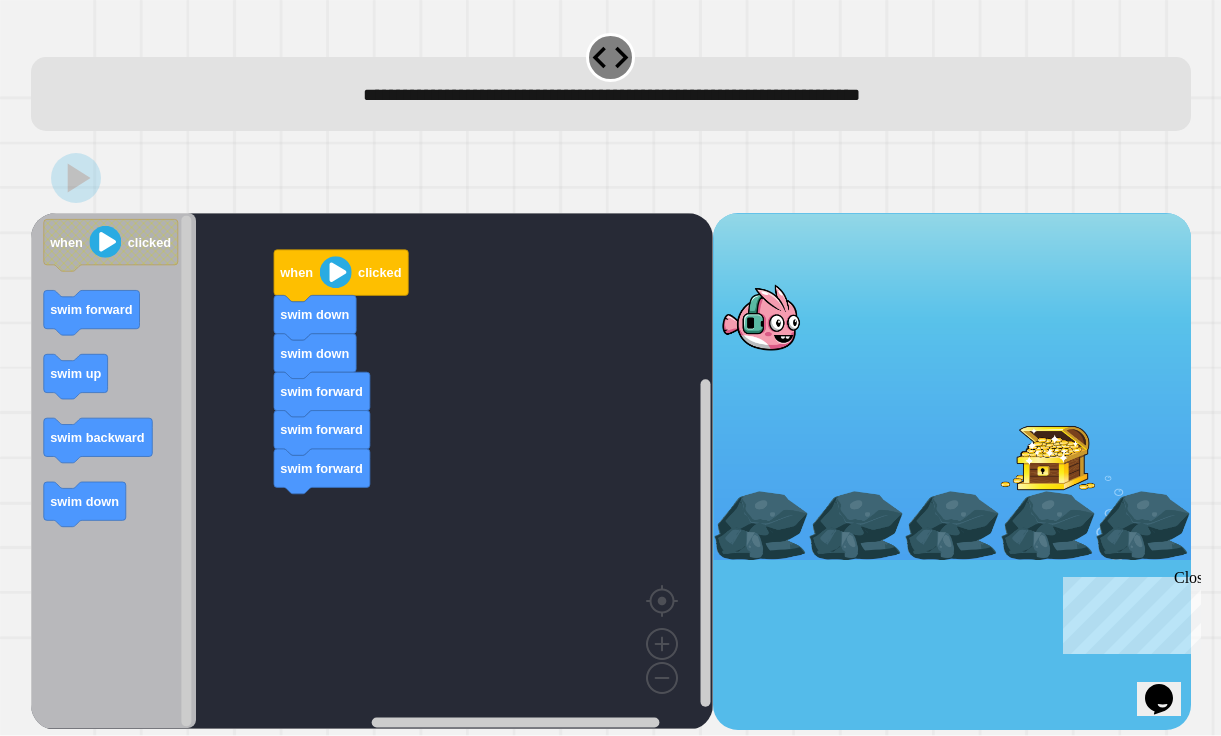 drag, startPoint x: 72, startPoint y: 39, endPoint x: -27, endPoint y: 39, distance: 99 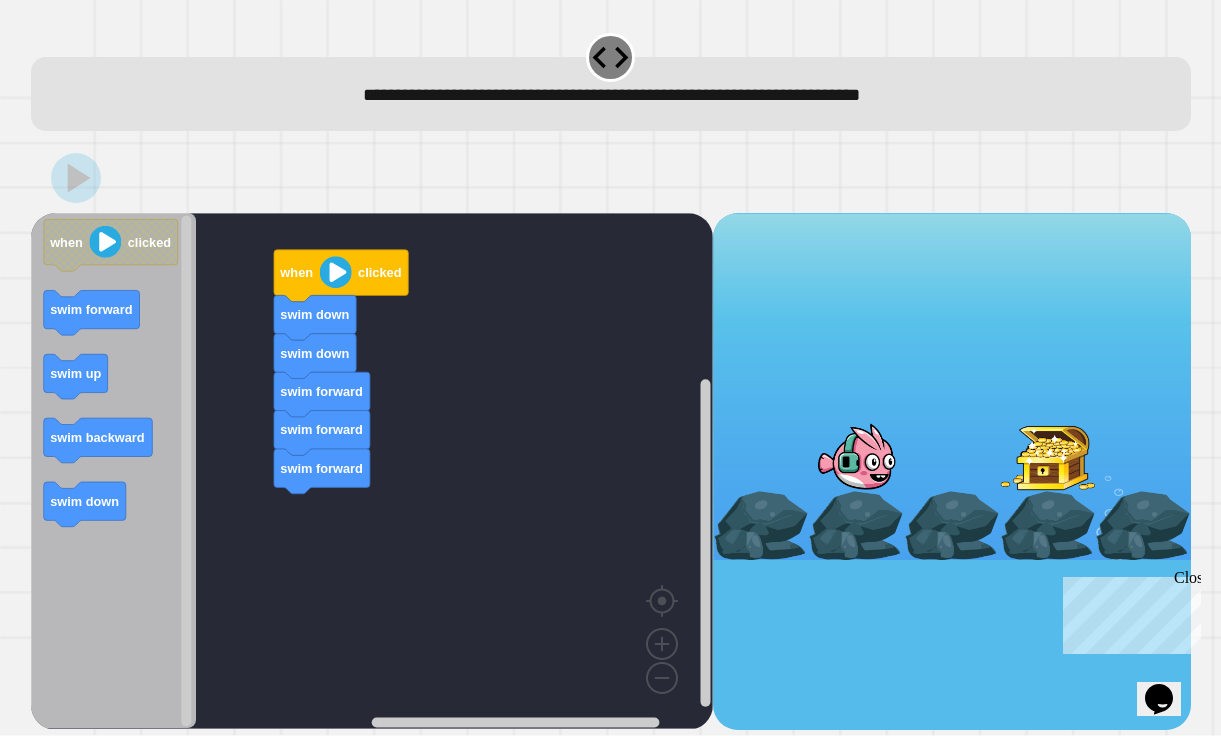 drag, startPoint x: 1027, startPoint y: 42, endPoint x: 851, endPoint y: 56, distance: 176.55594 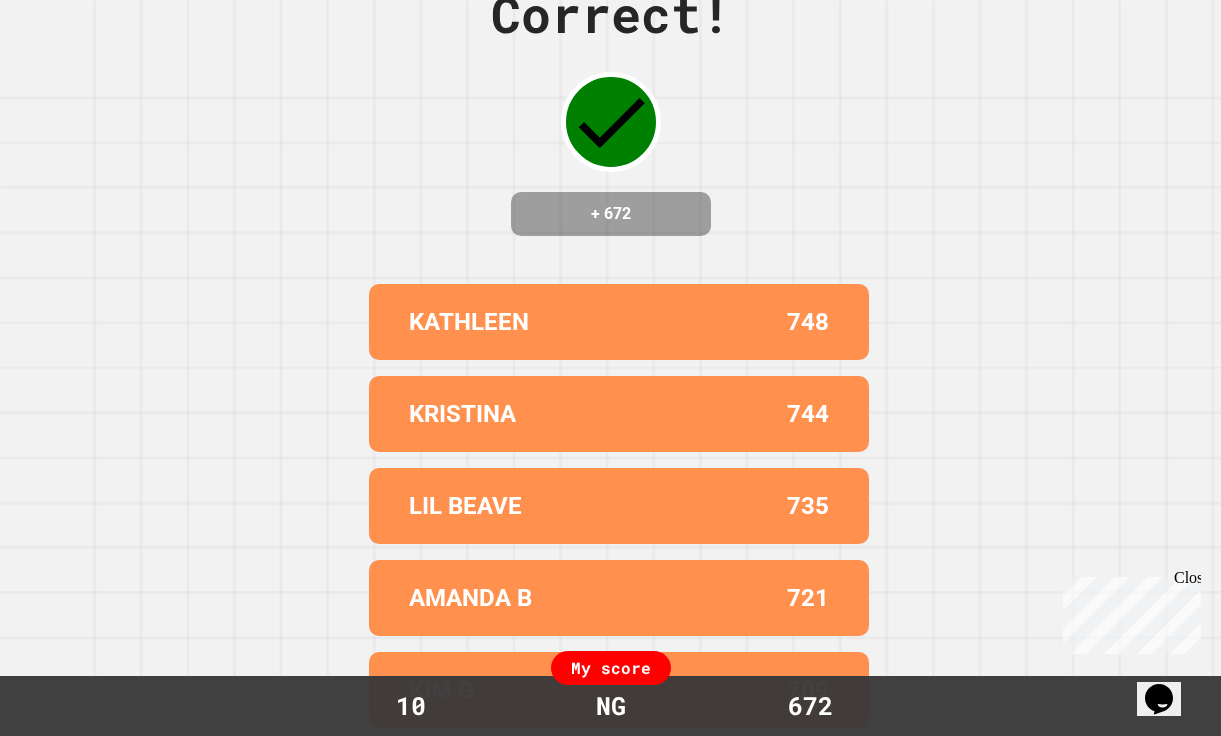 scroll, scrollTop: 0, scrollLeft: 0, axis: both 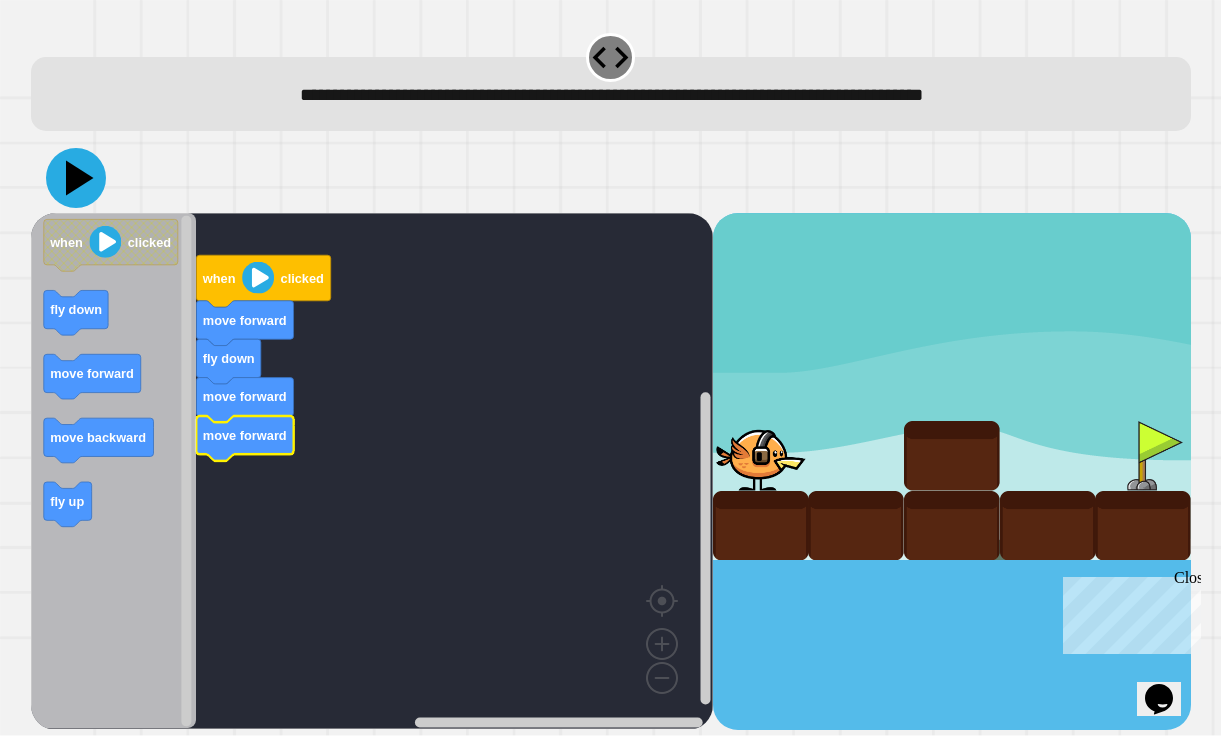 click 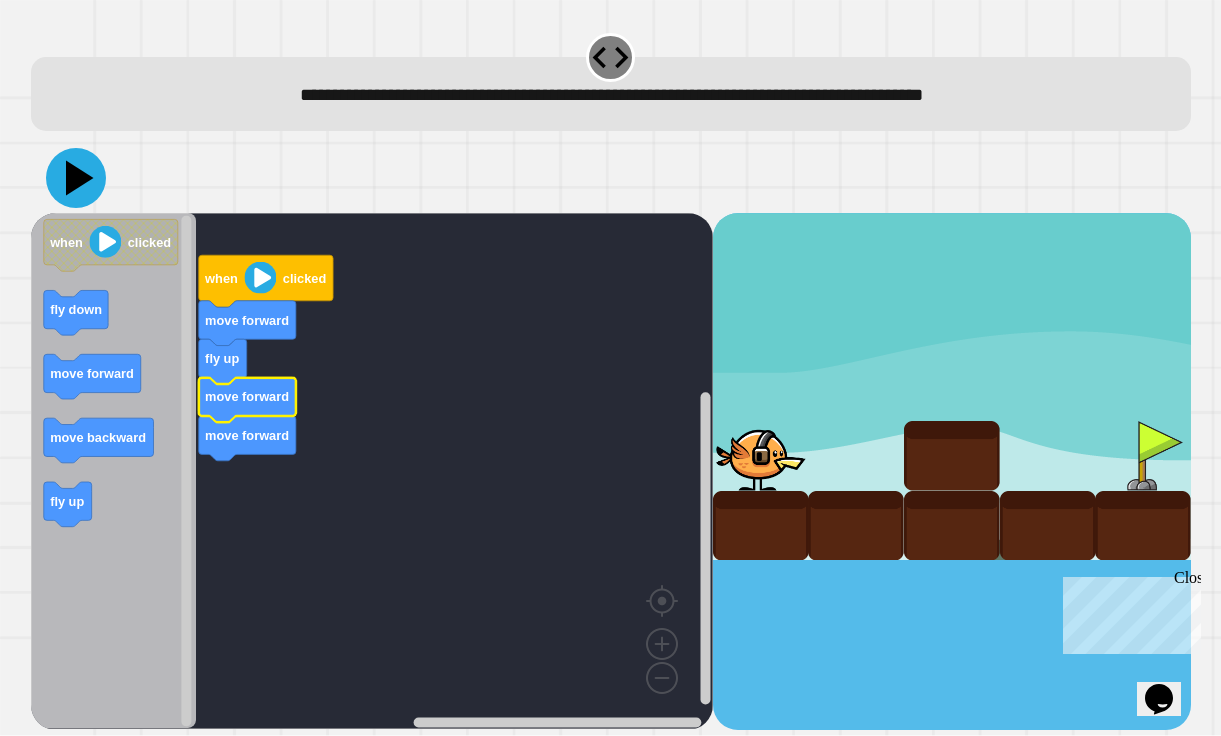 click 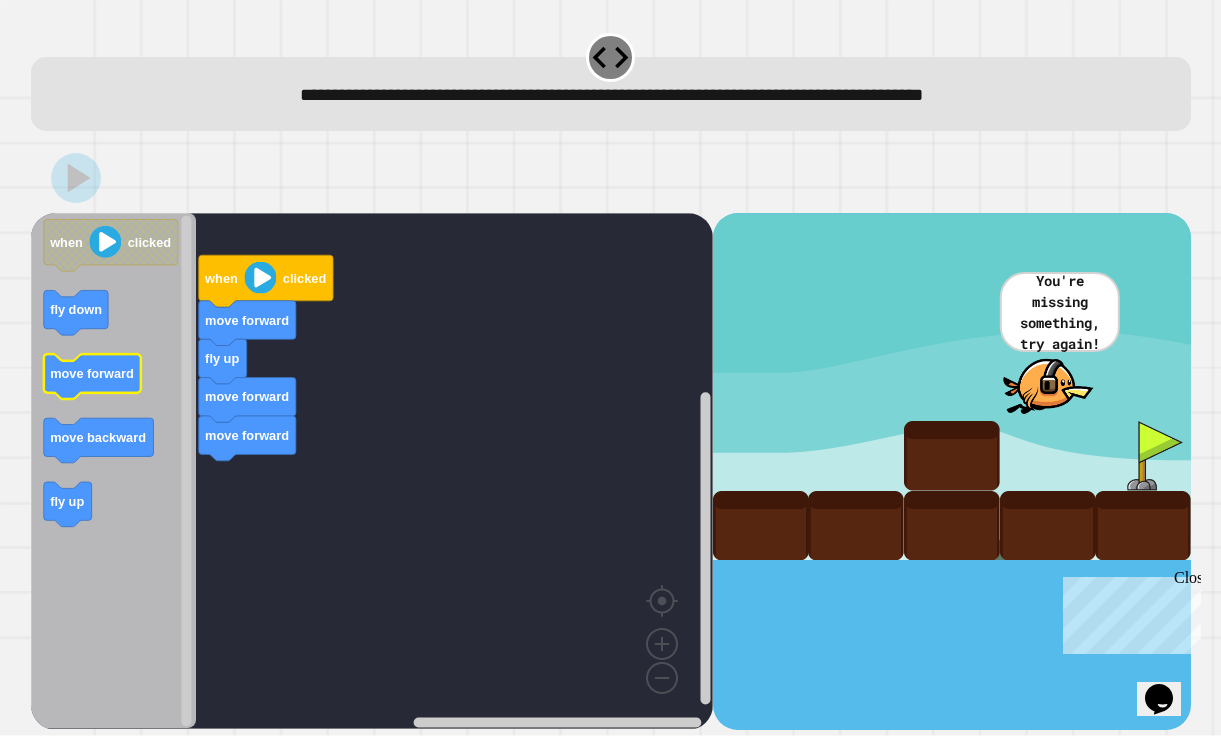 click on "move forward" 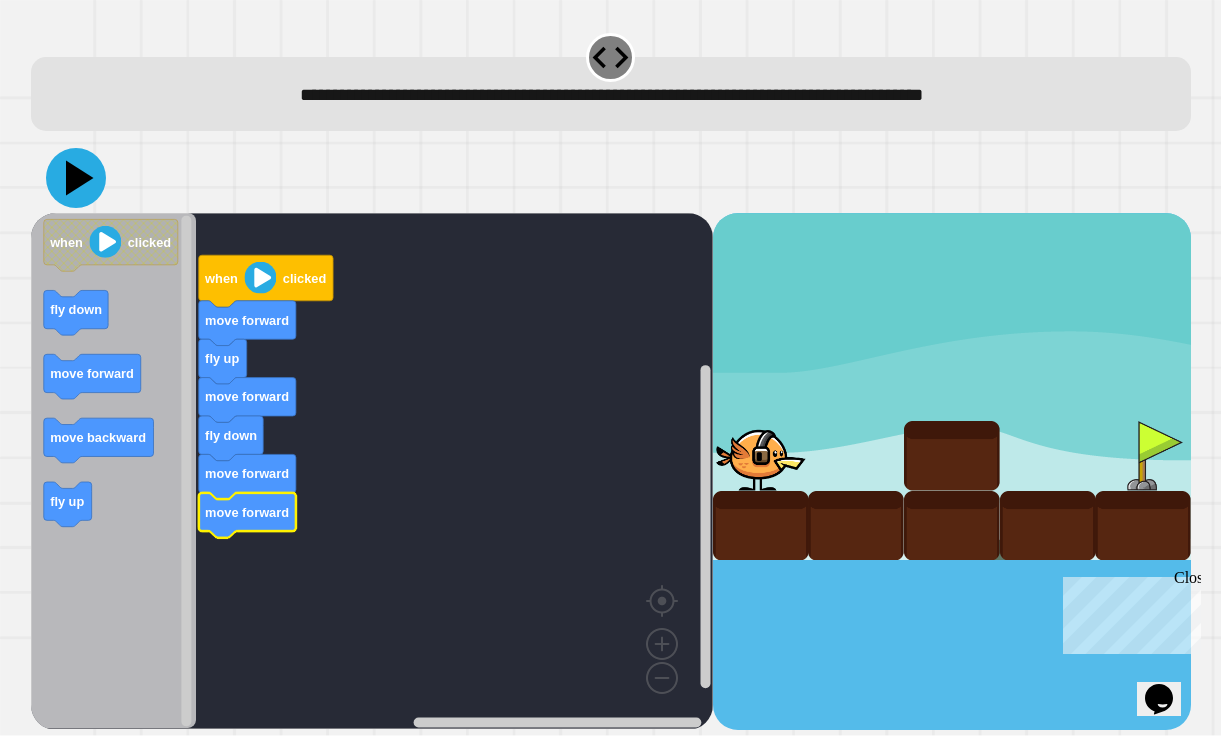 click 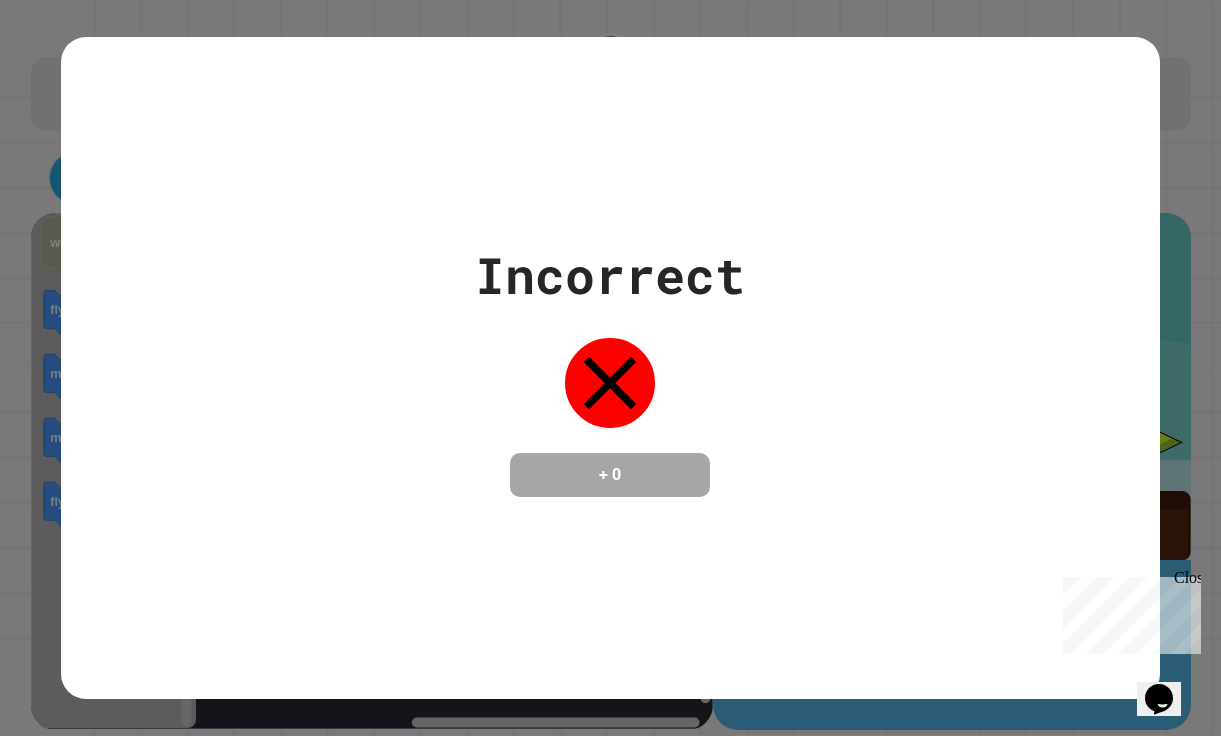 click on "Incorrect   + 0" at bounding box center (610, 368) 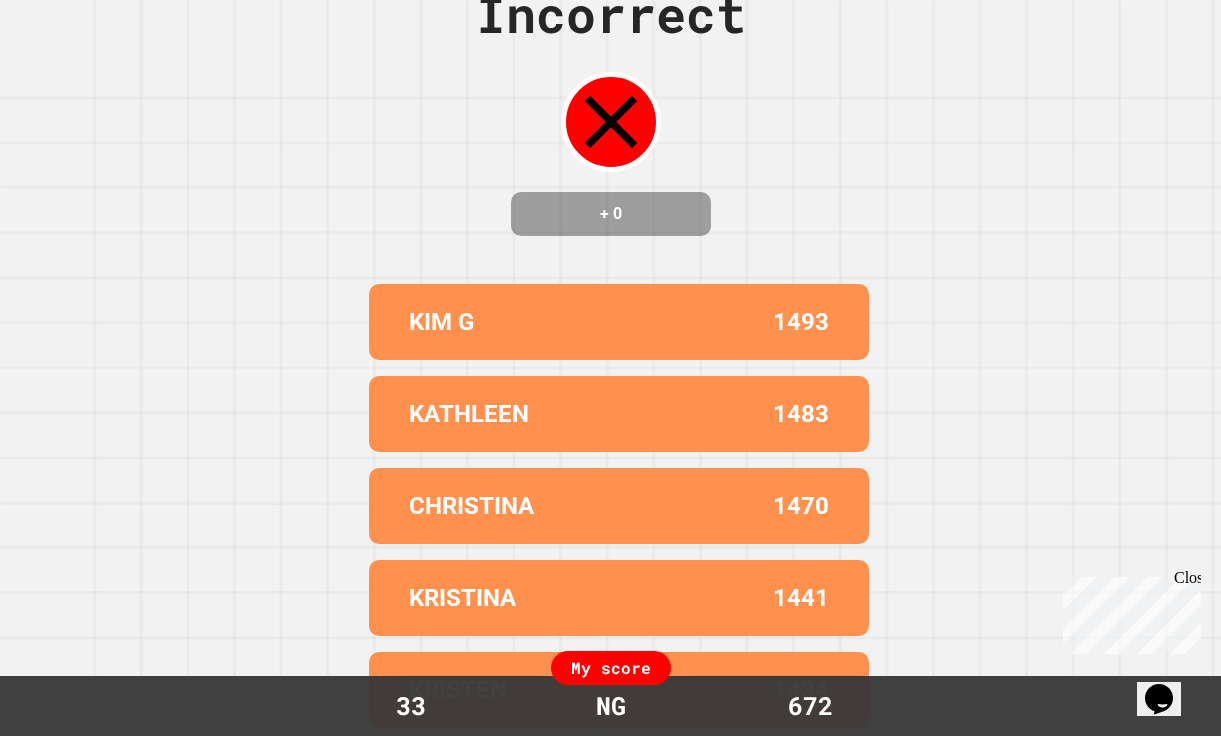 scroll, scrollTop: 0, scrollLeft: 0, axis: both 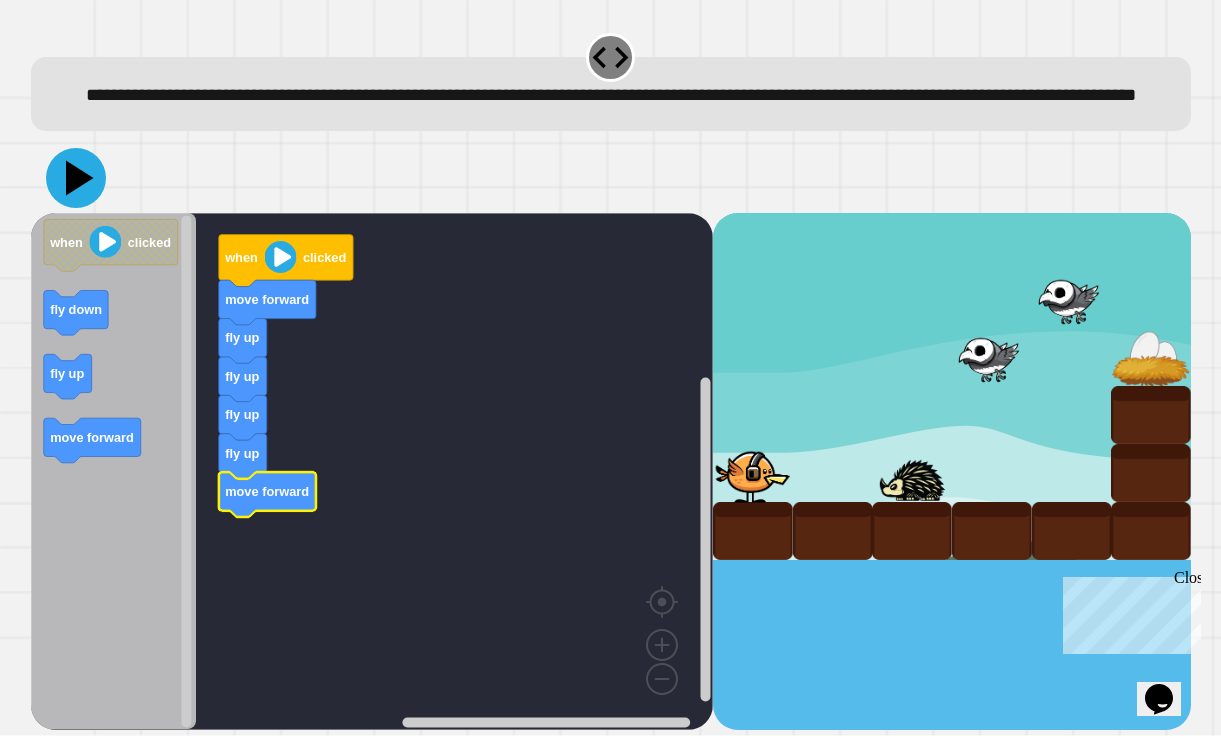 click 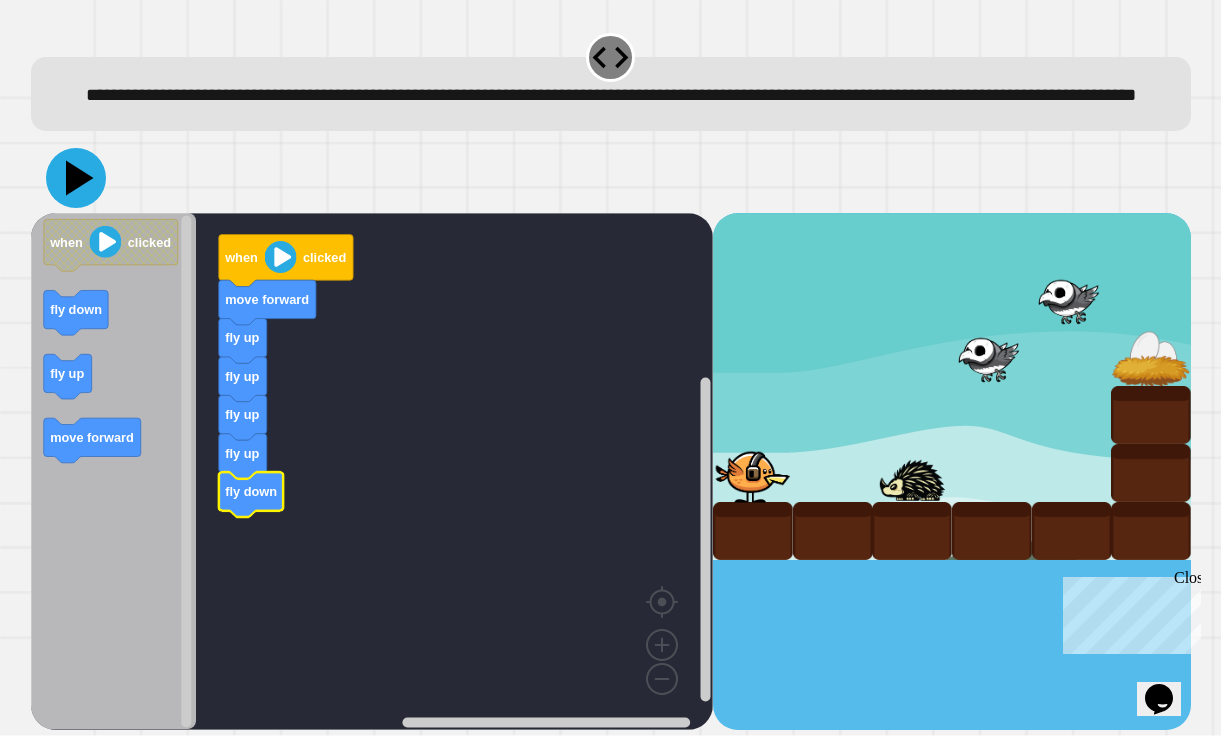 click 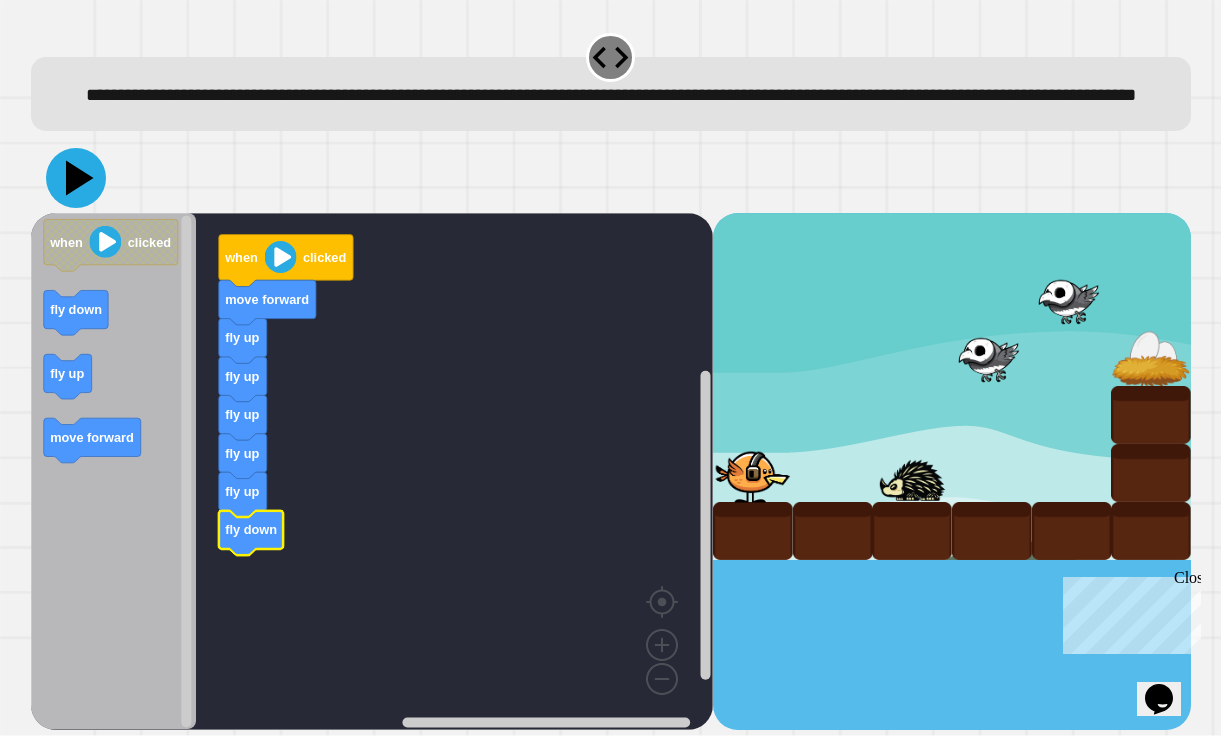 click 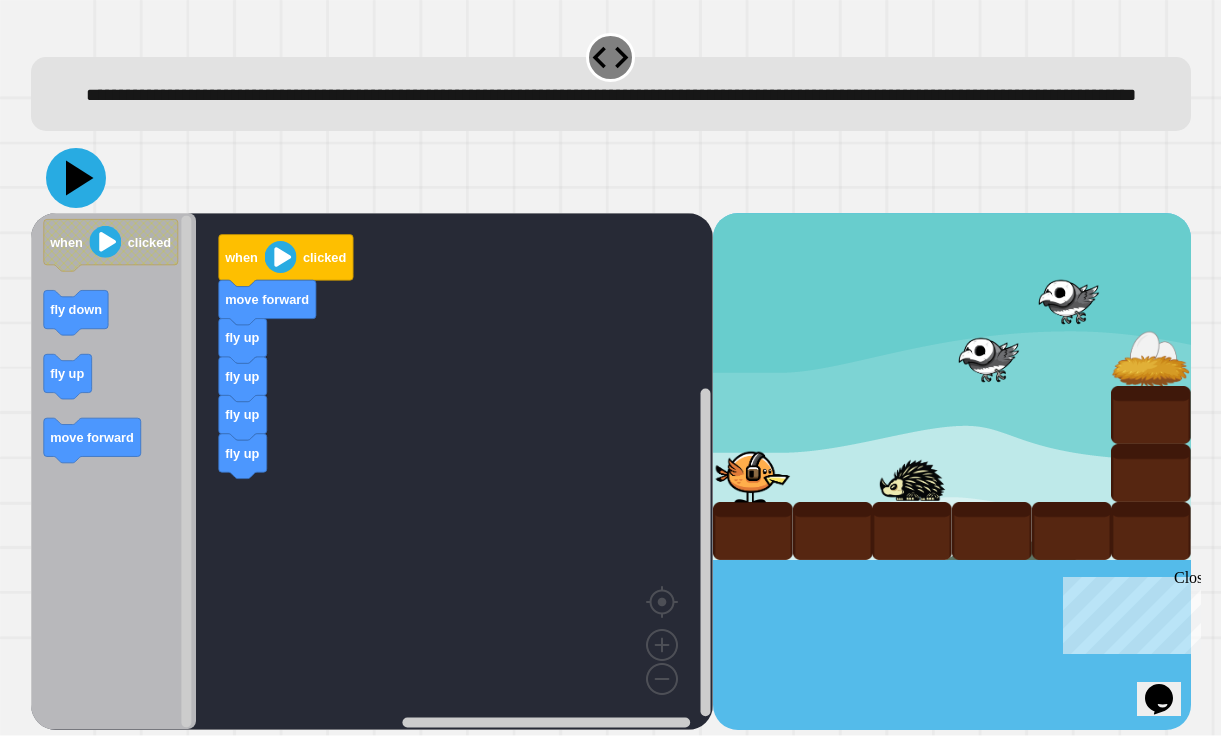 click 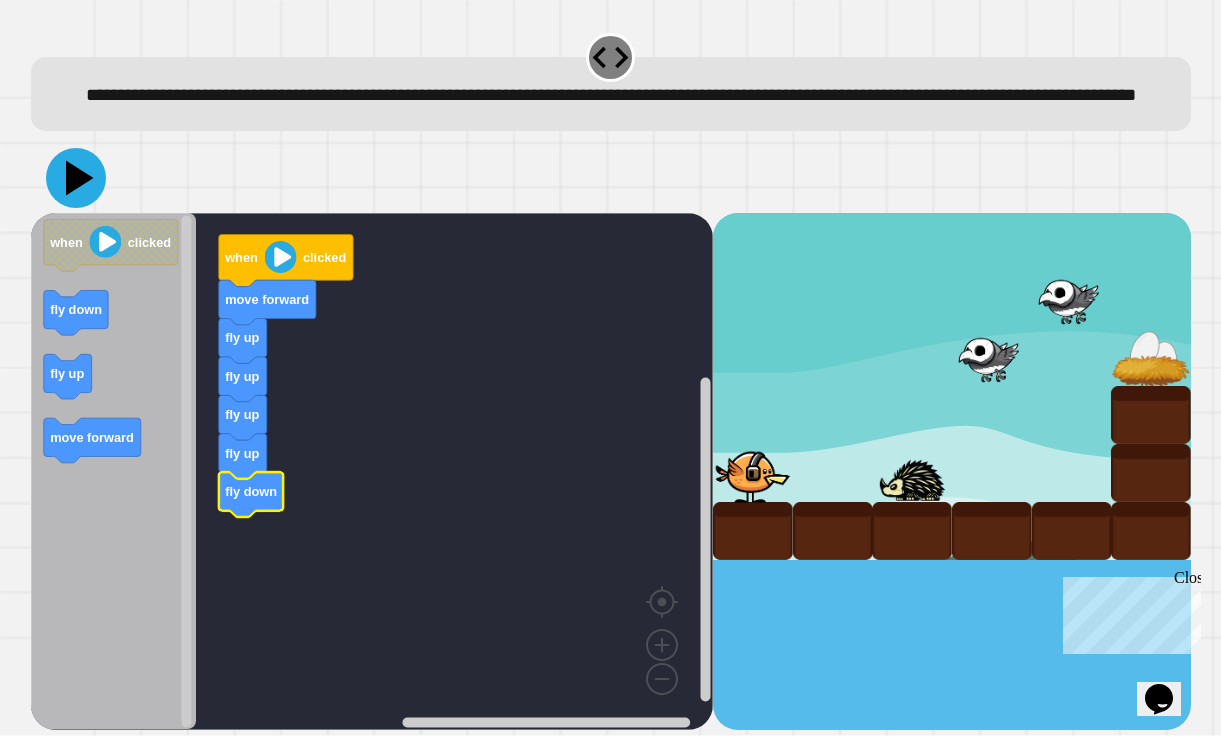 click 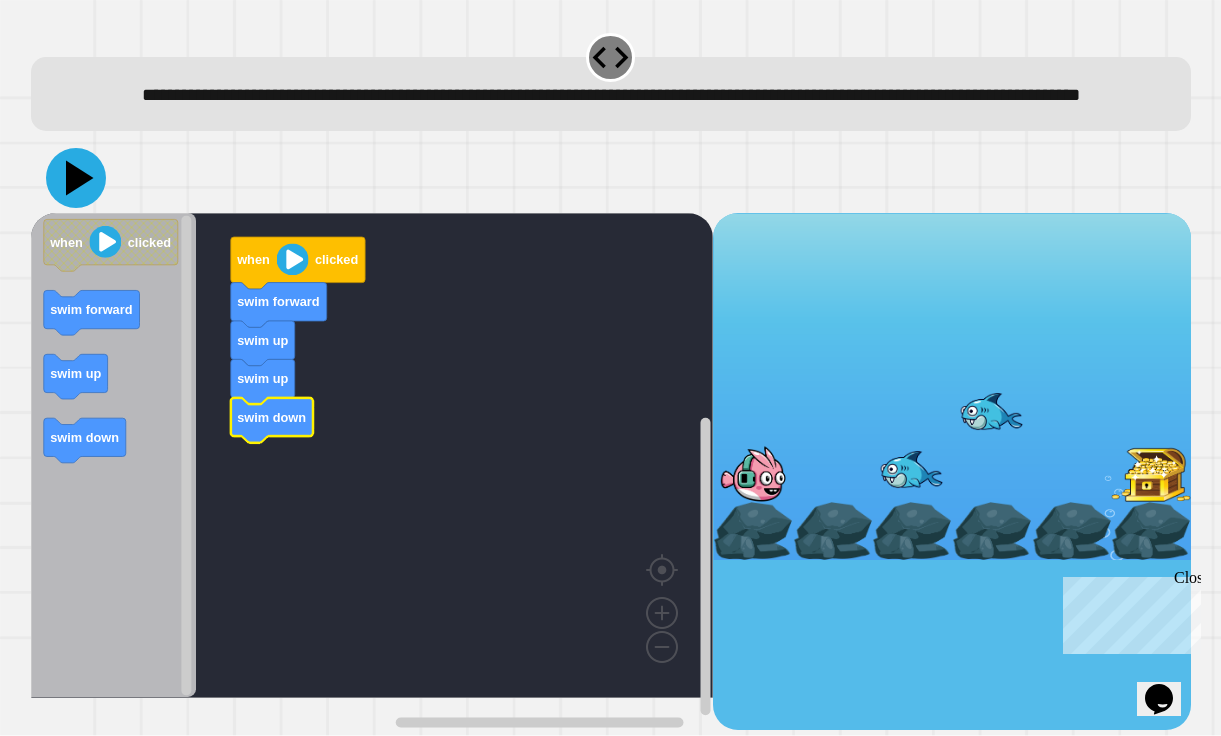 click 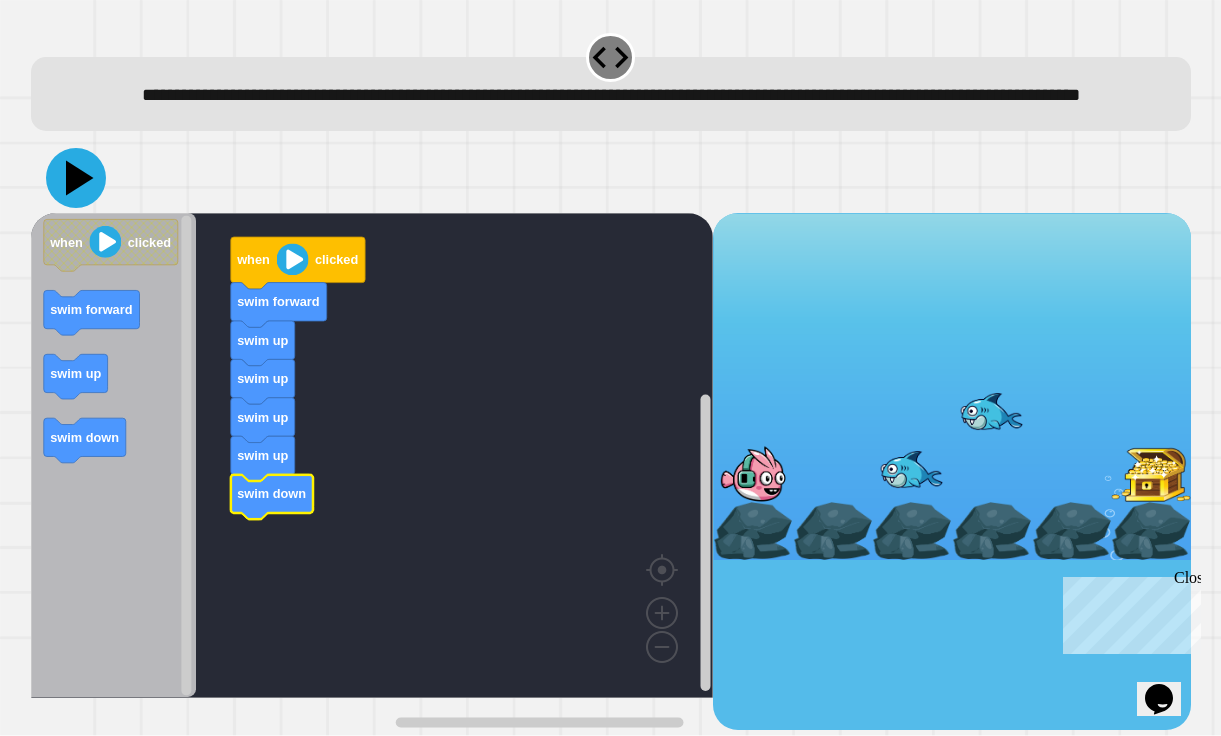 click 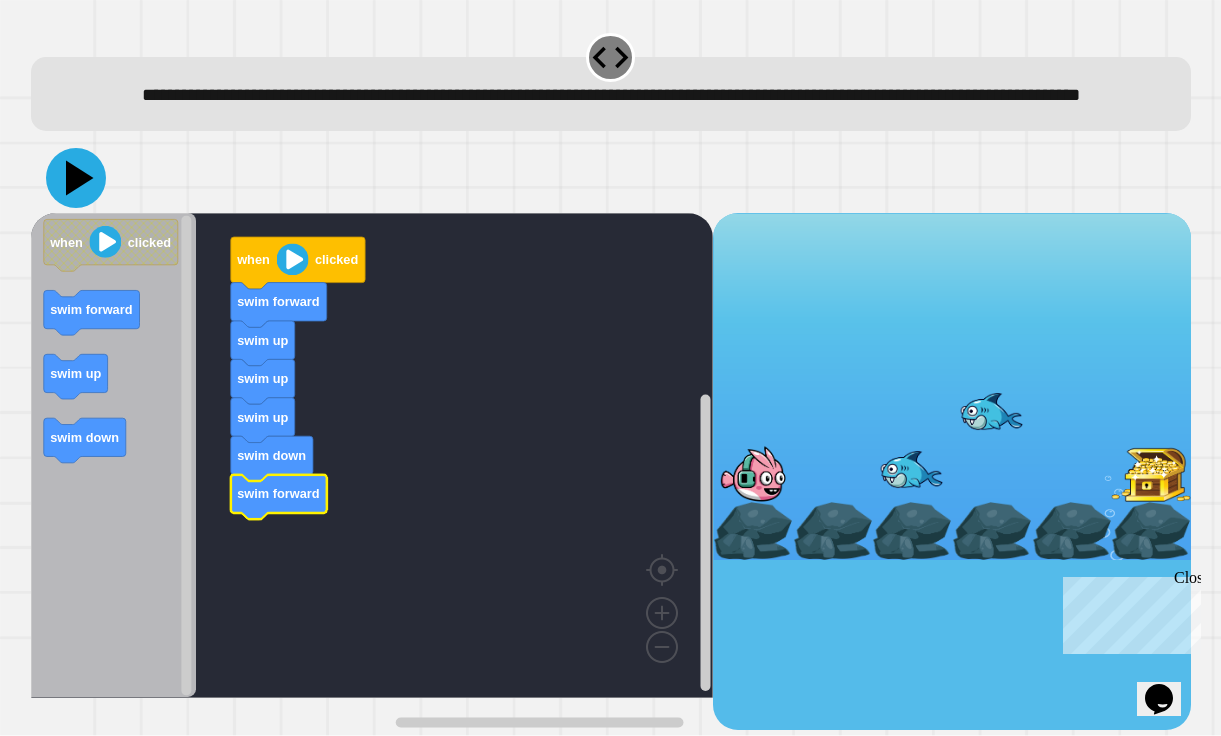 click 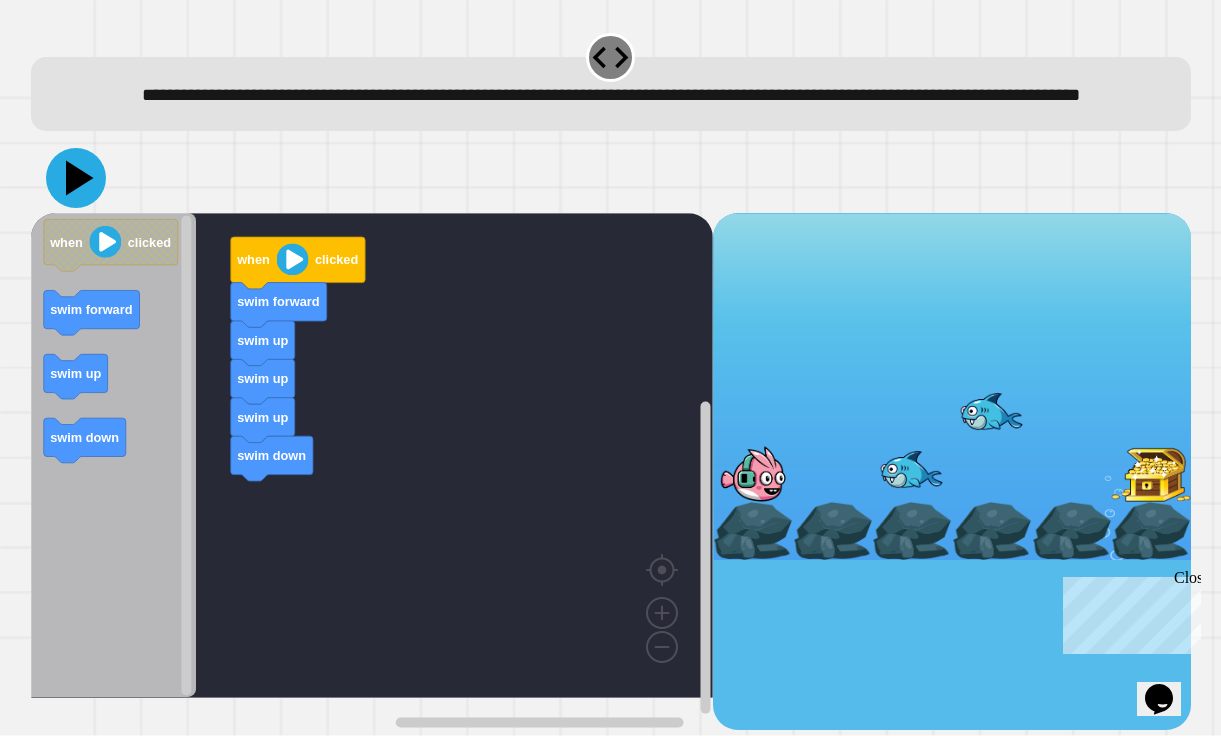 click 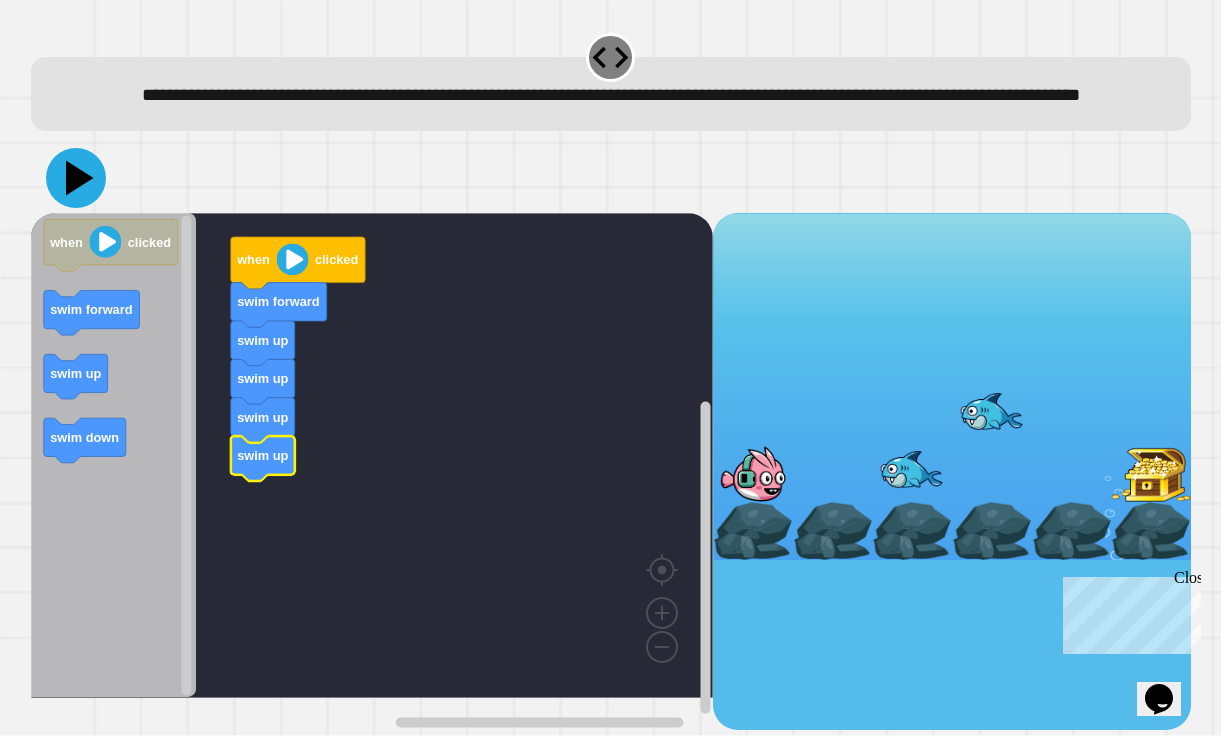 click 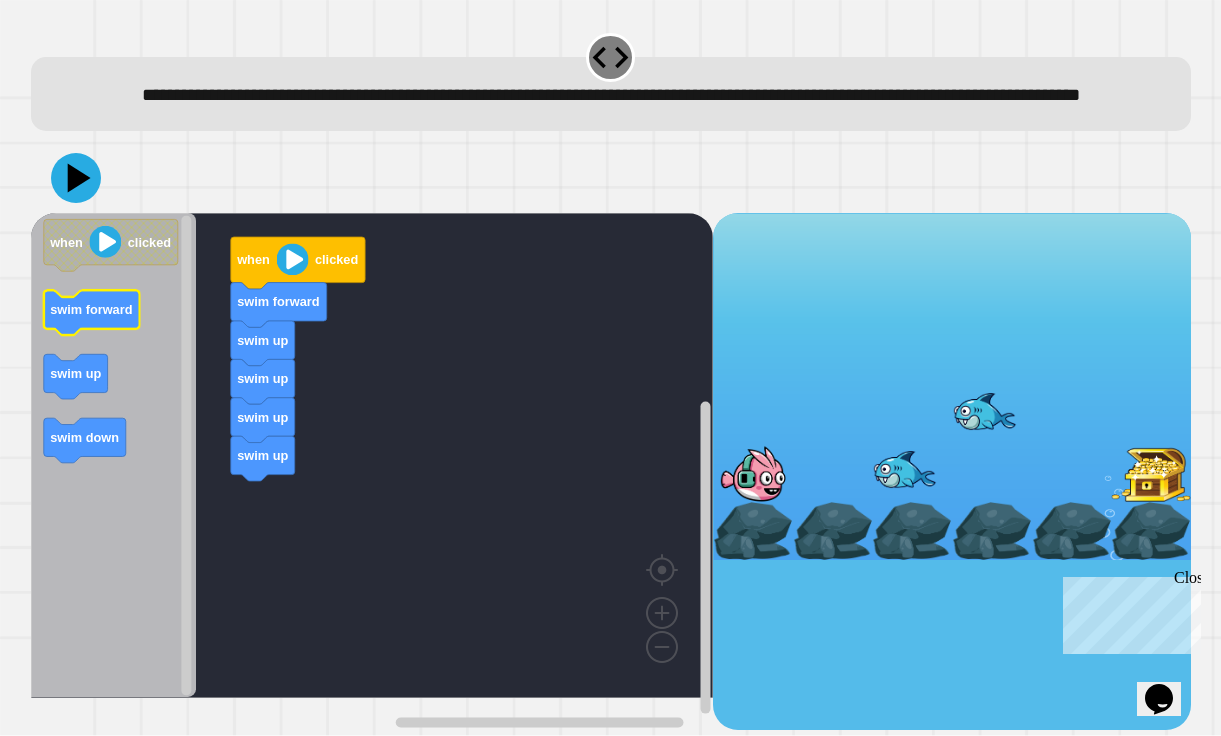 click on "swim forward" 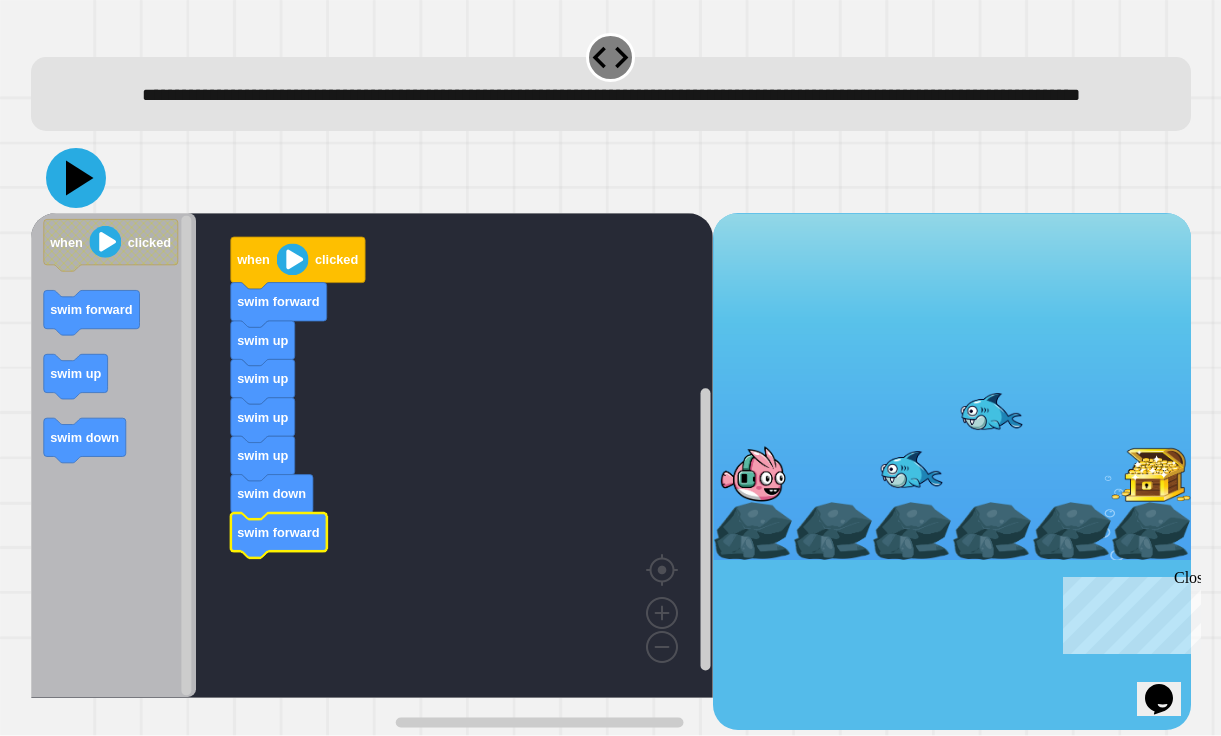 click 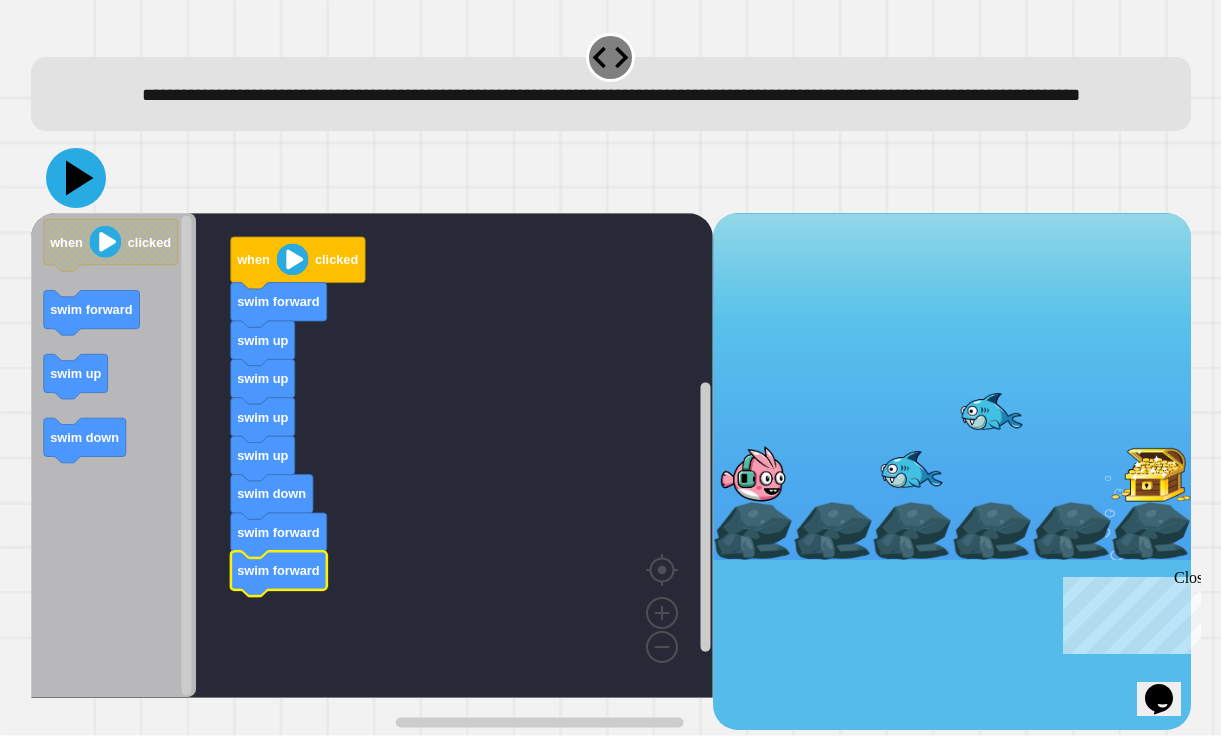 click 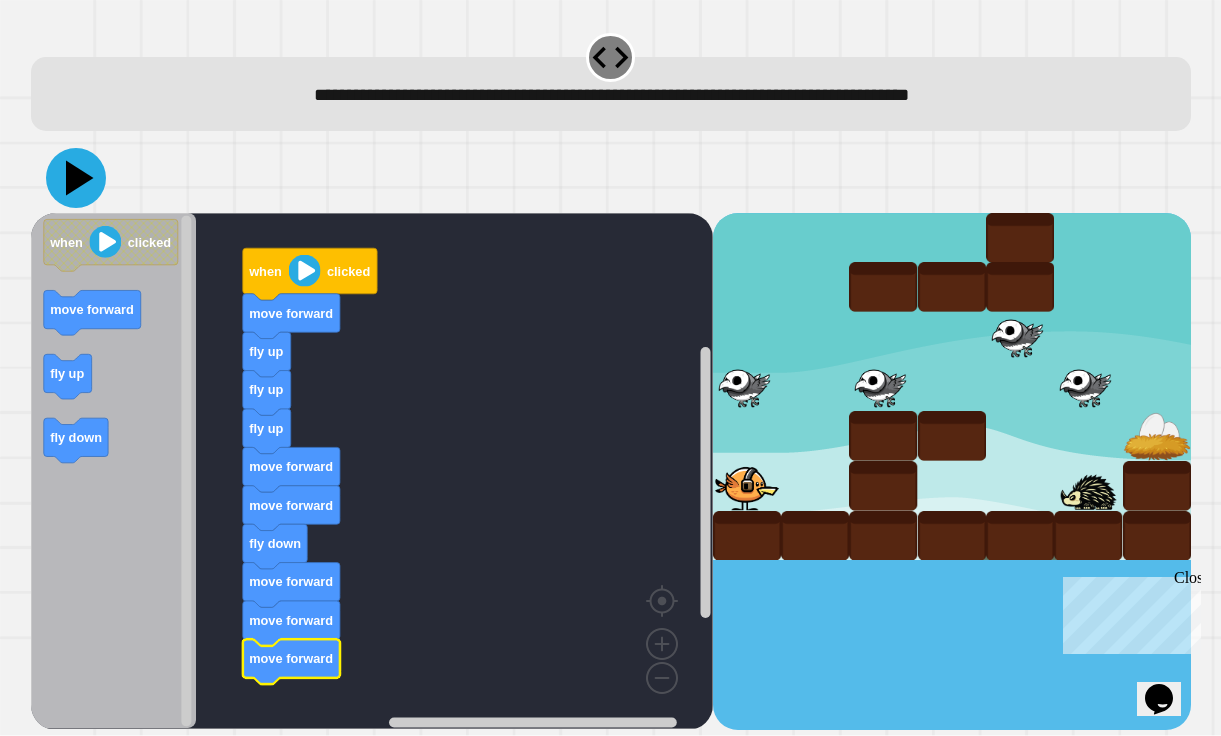 click 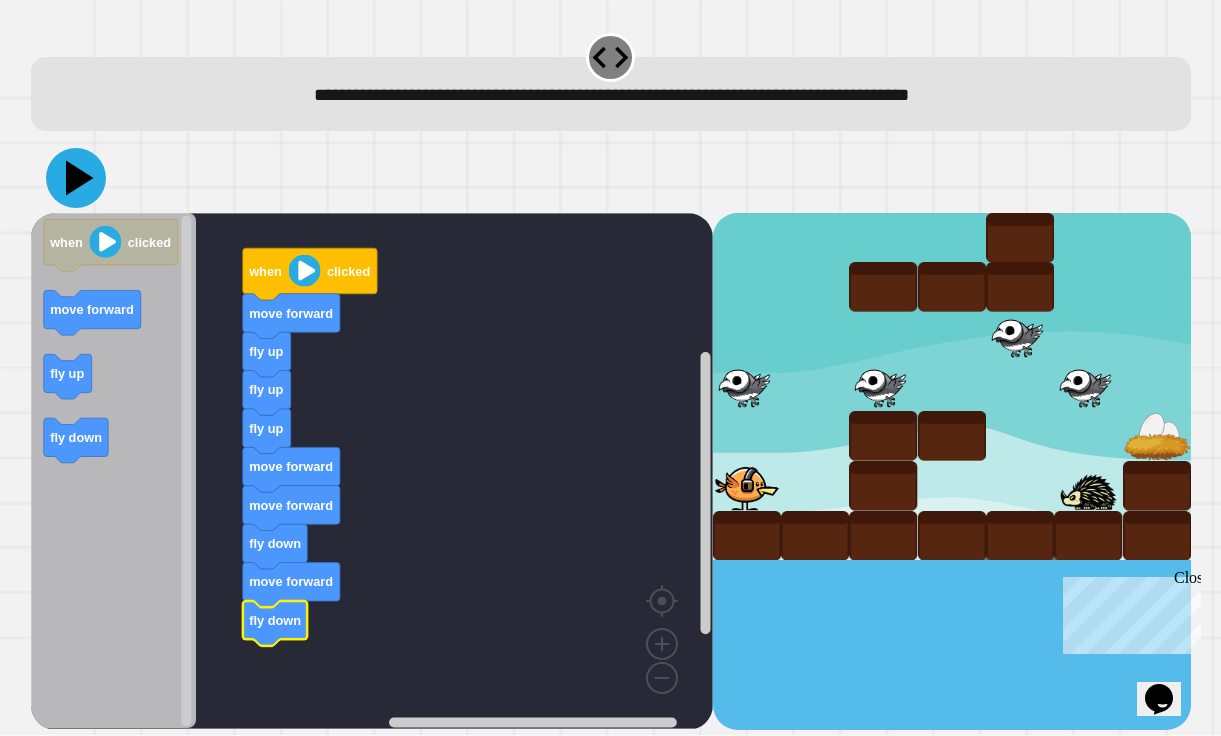 click 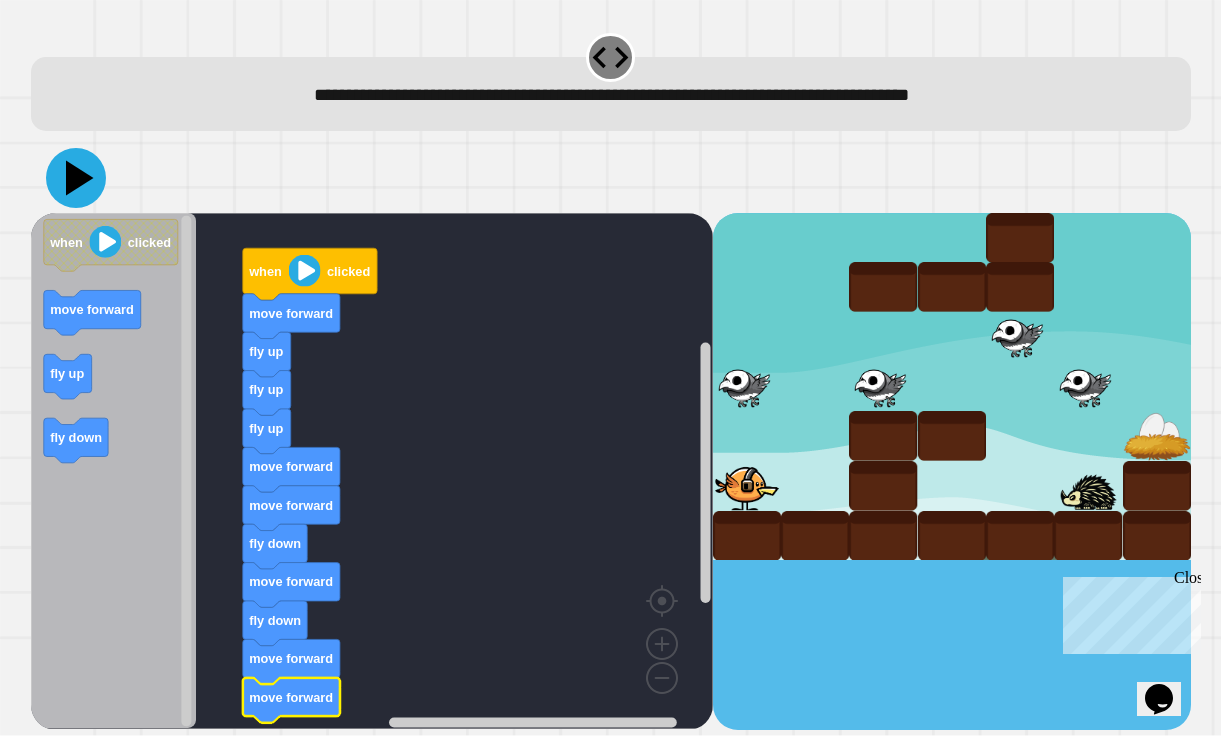 click 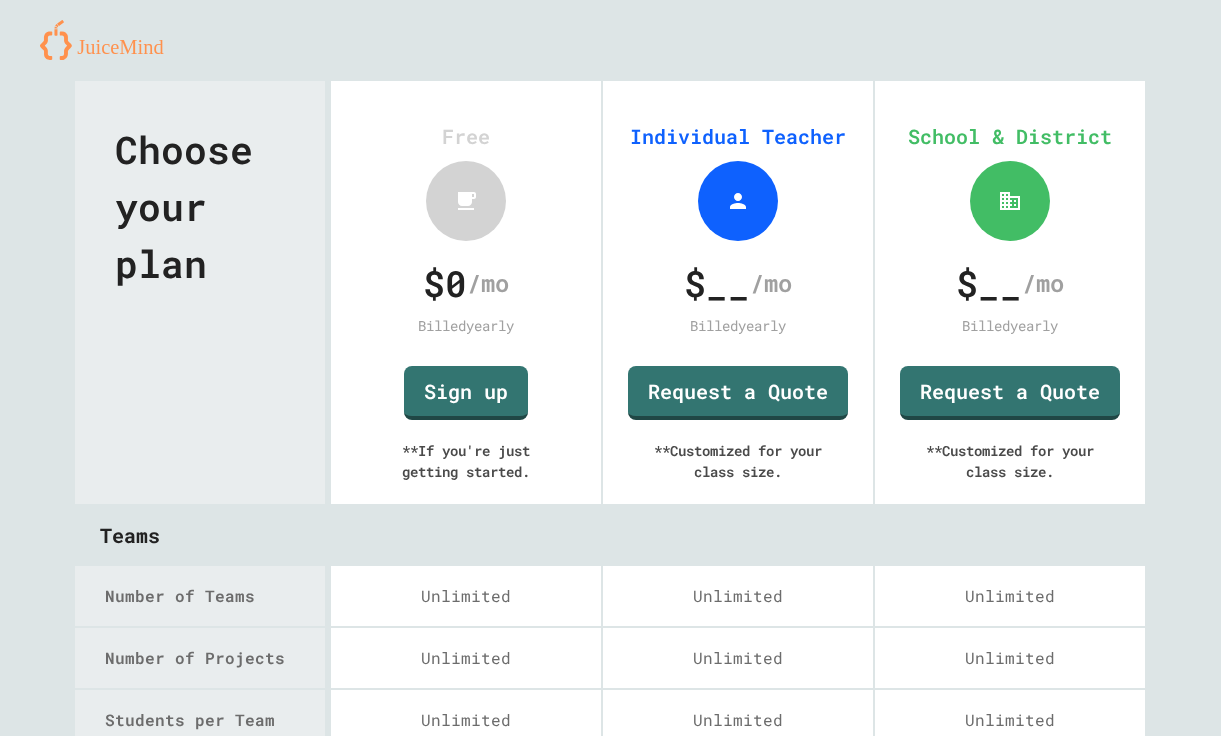 scroll, scrollTop: 2747, scrollLeft: 0, axis: vertical 